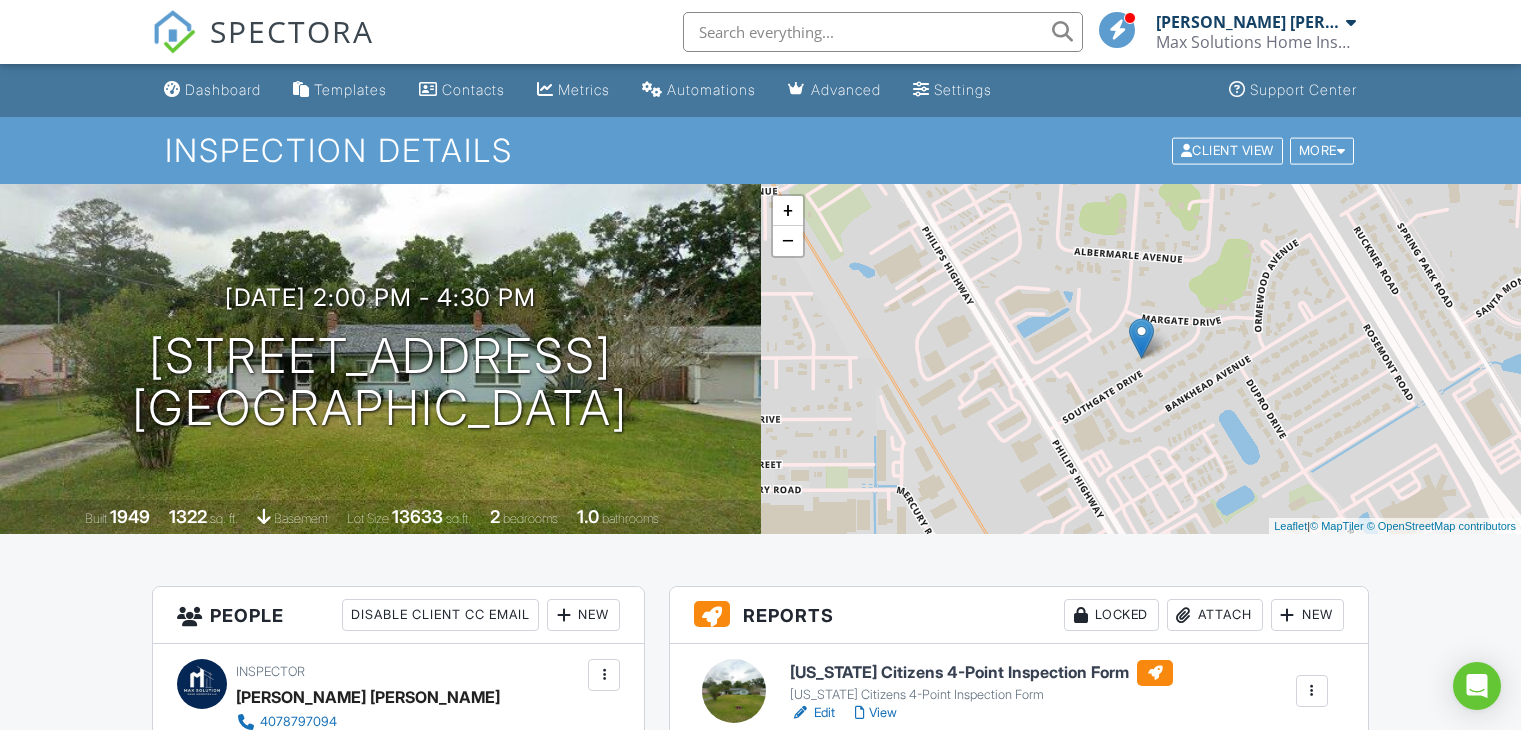 scroll, scrollTop: 391, scrollLeft: 0, axis: vertical 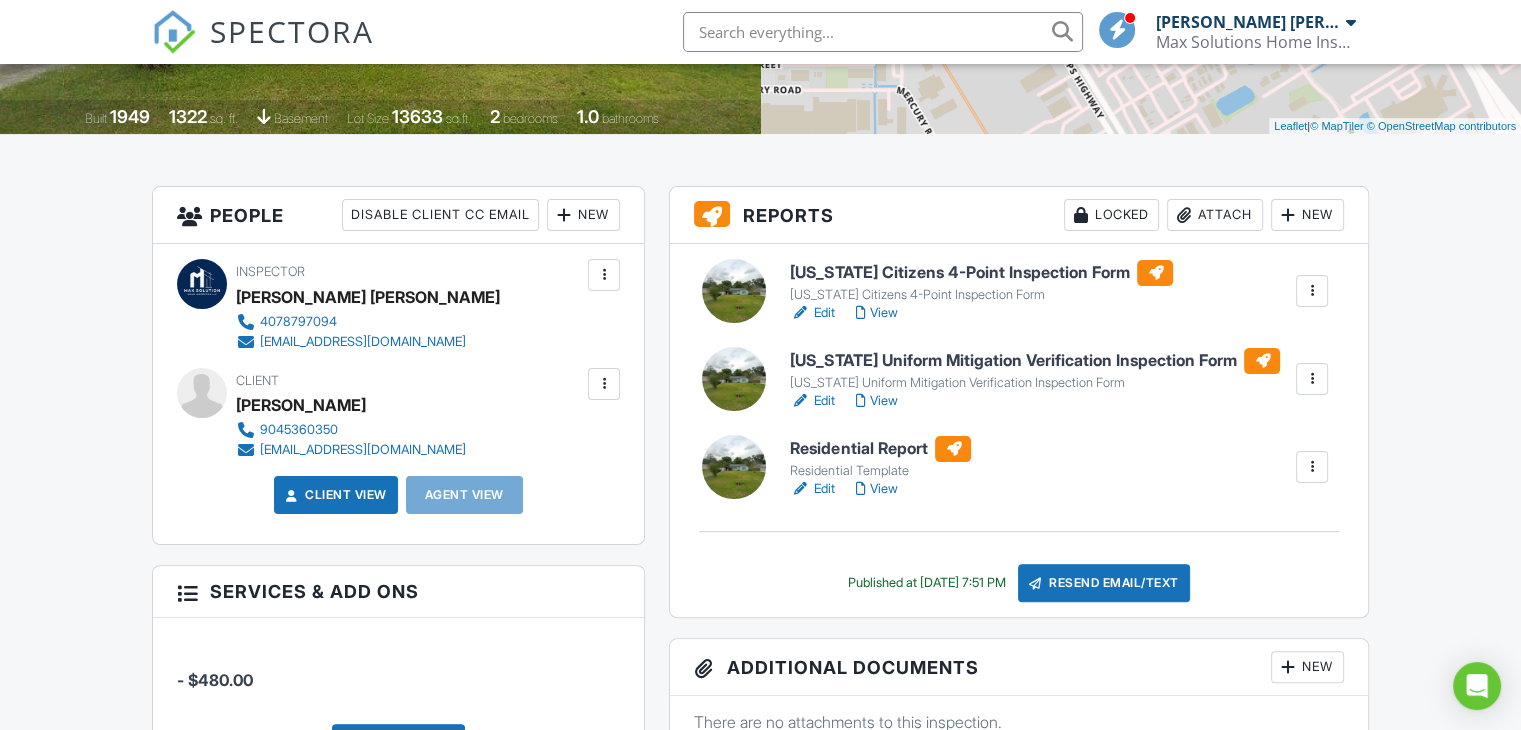 click on "New" at bounding box center [583, 215] 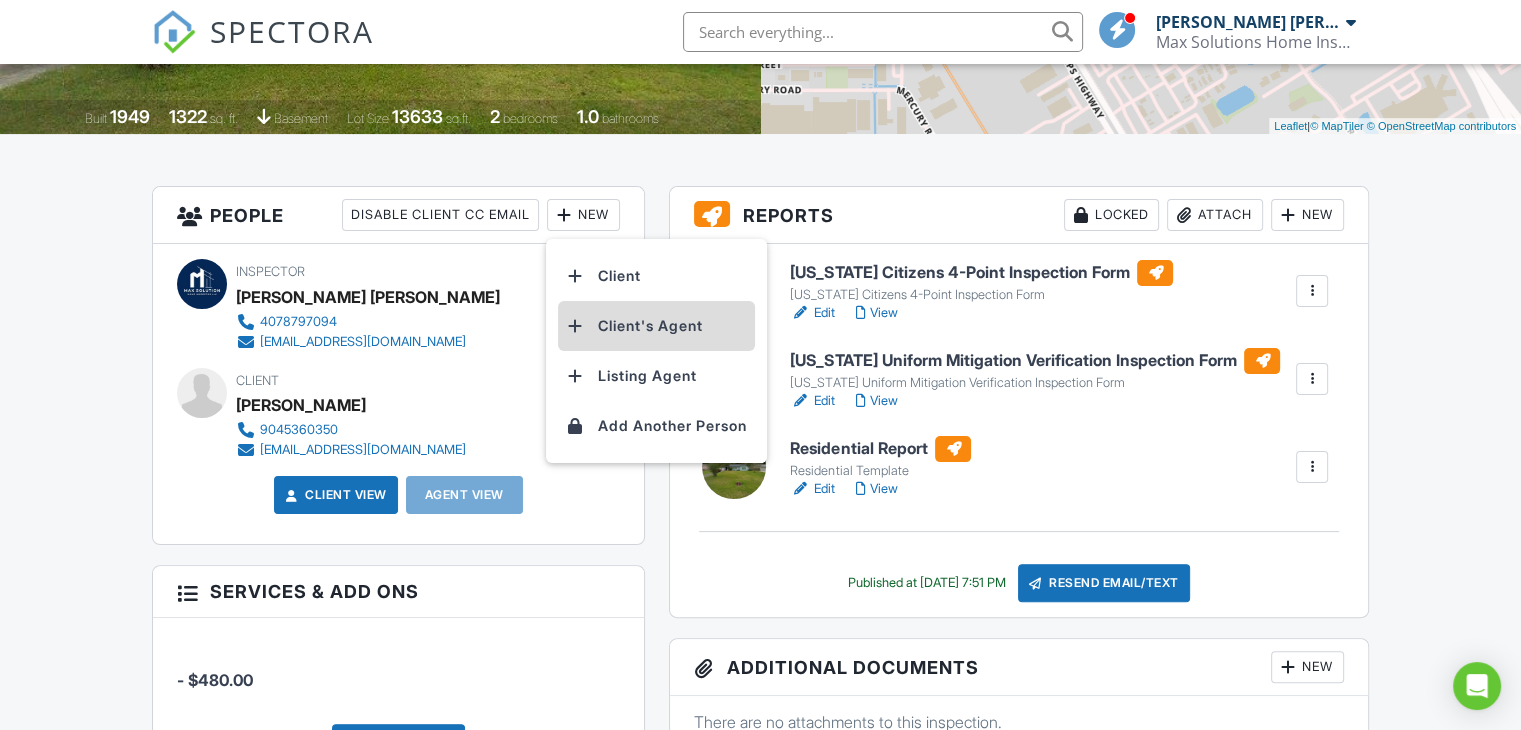 click on "Client's Agent" at bounding box center (656, 326) 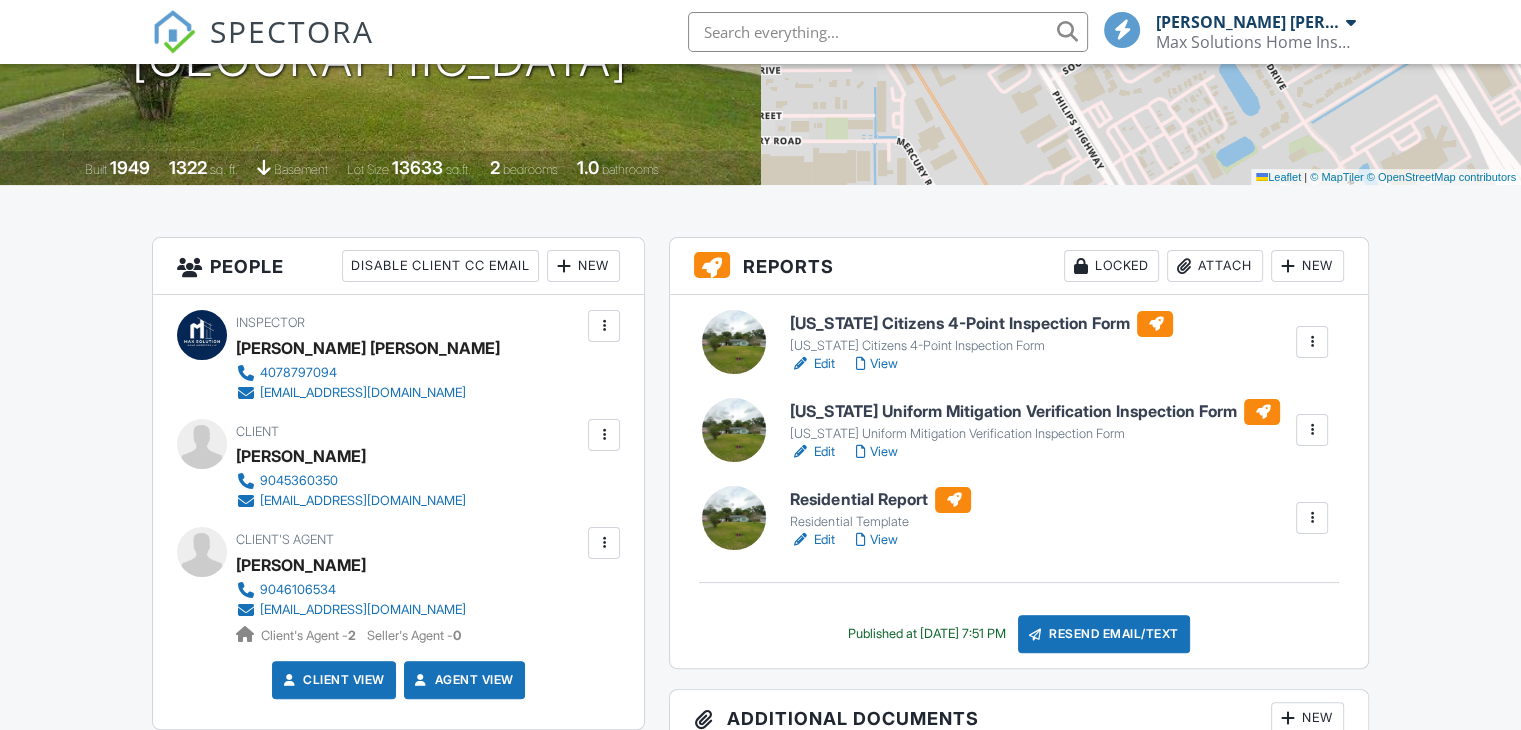 scroll, scrollTop: 349, scrollLeft: 0, axis: vertical 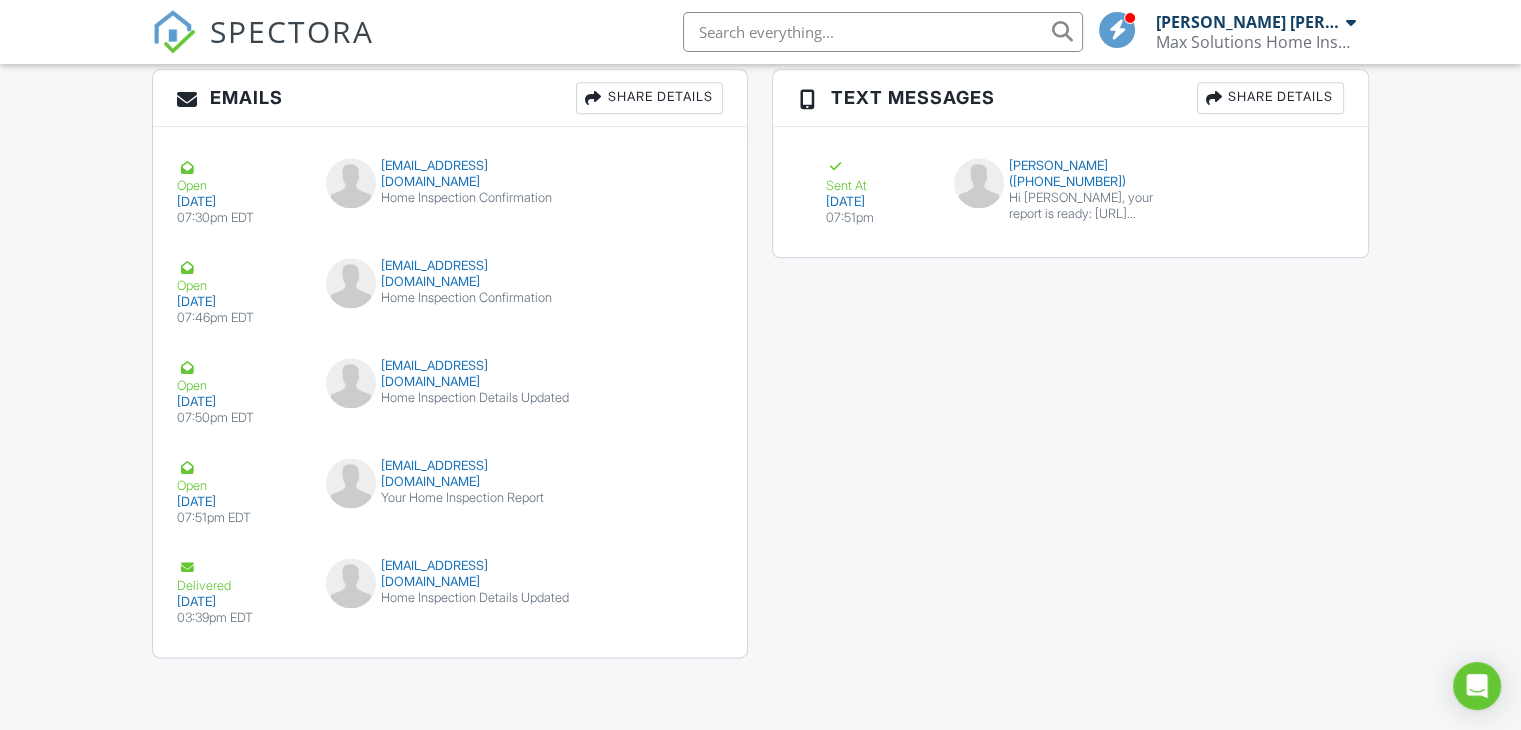 drag, startPoint x: 437, startPoint y: 184, endPoint x: 785, endPoint y: 377, distance: 397.9359 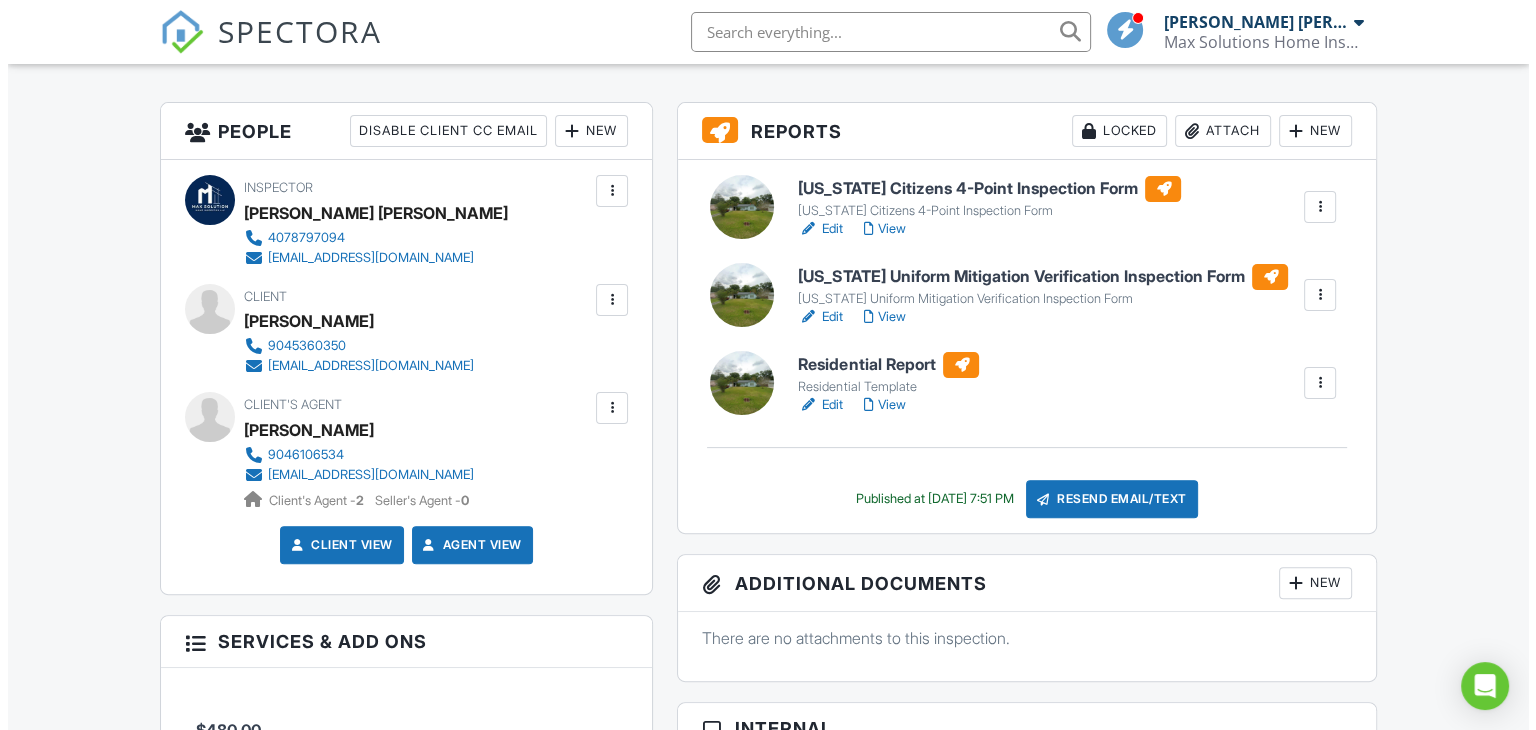 scroll, scrollTop: 449, scrollLeft: 0, axis: vertical 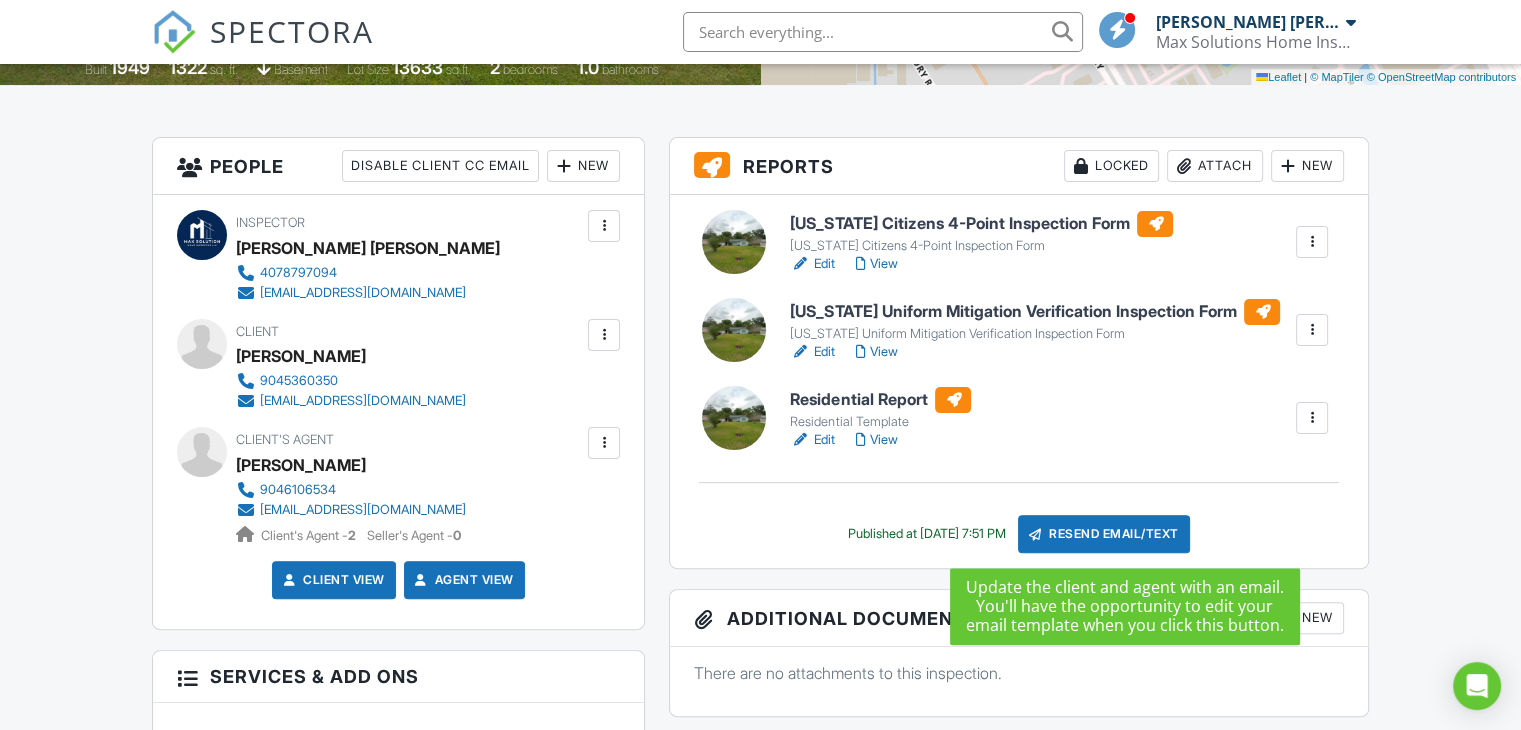 click on "Resend Email/Text" at bounding box center (1104, 534) 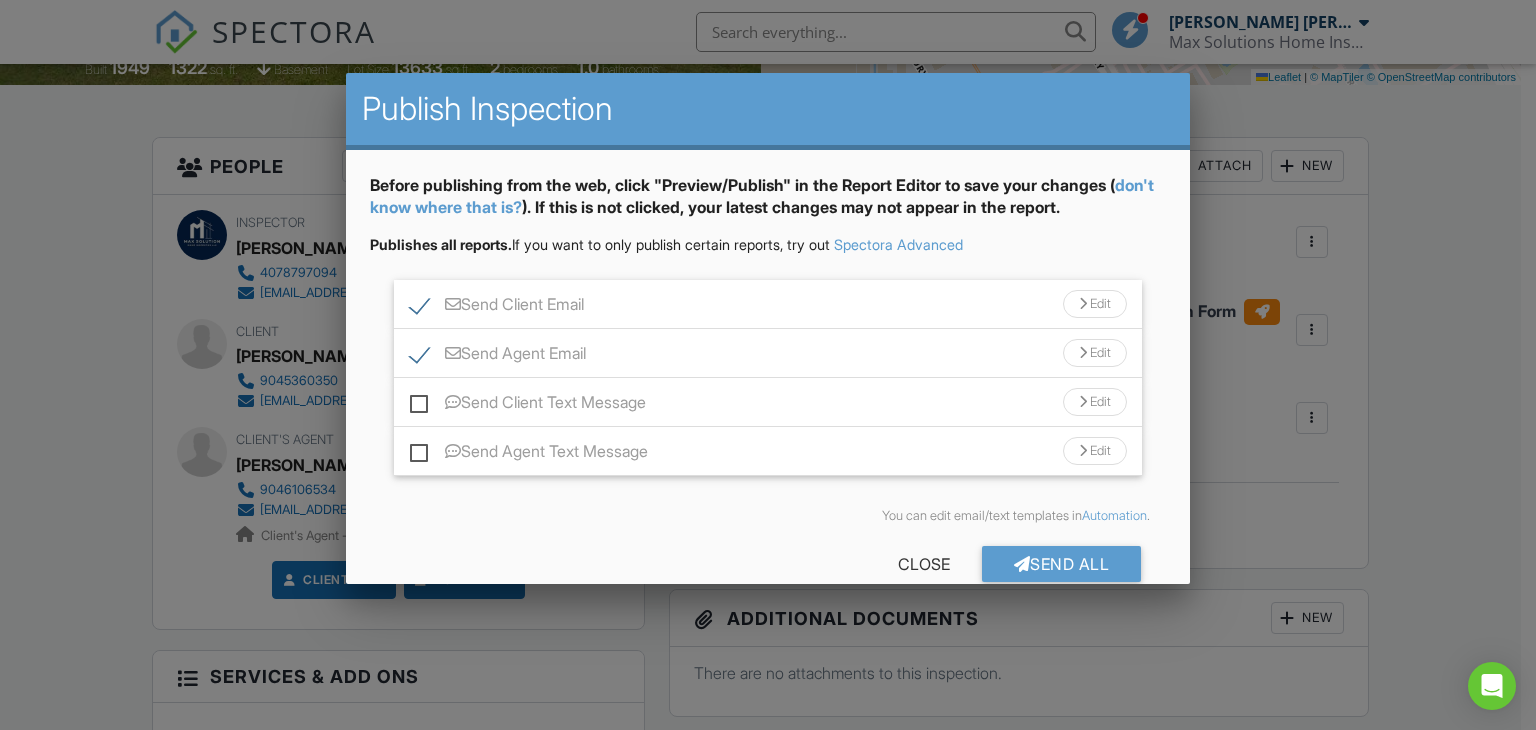 click on "Send Client Text Message" at bounding box center [528, 405] 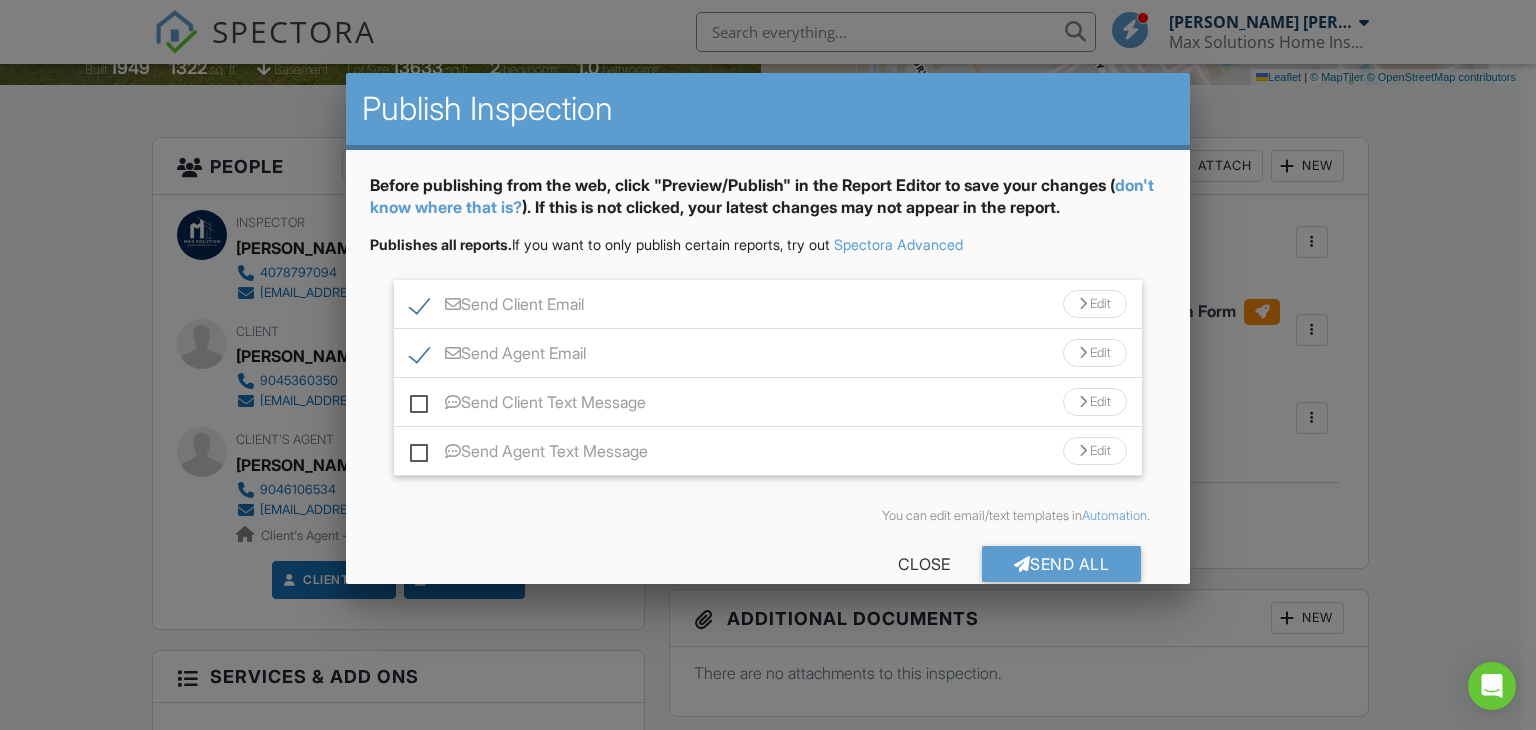 click on "Send Client Text Message" at bounding box center [416, 392] 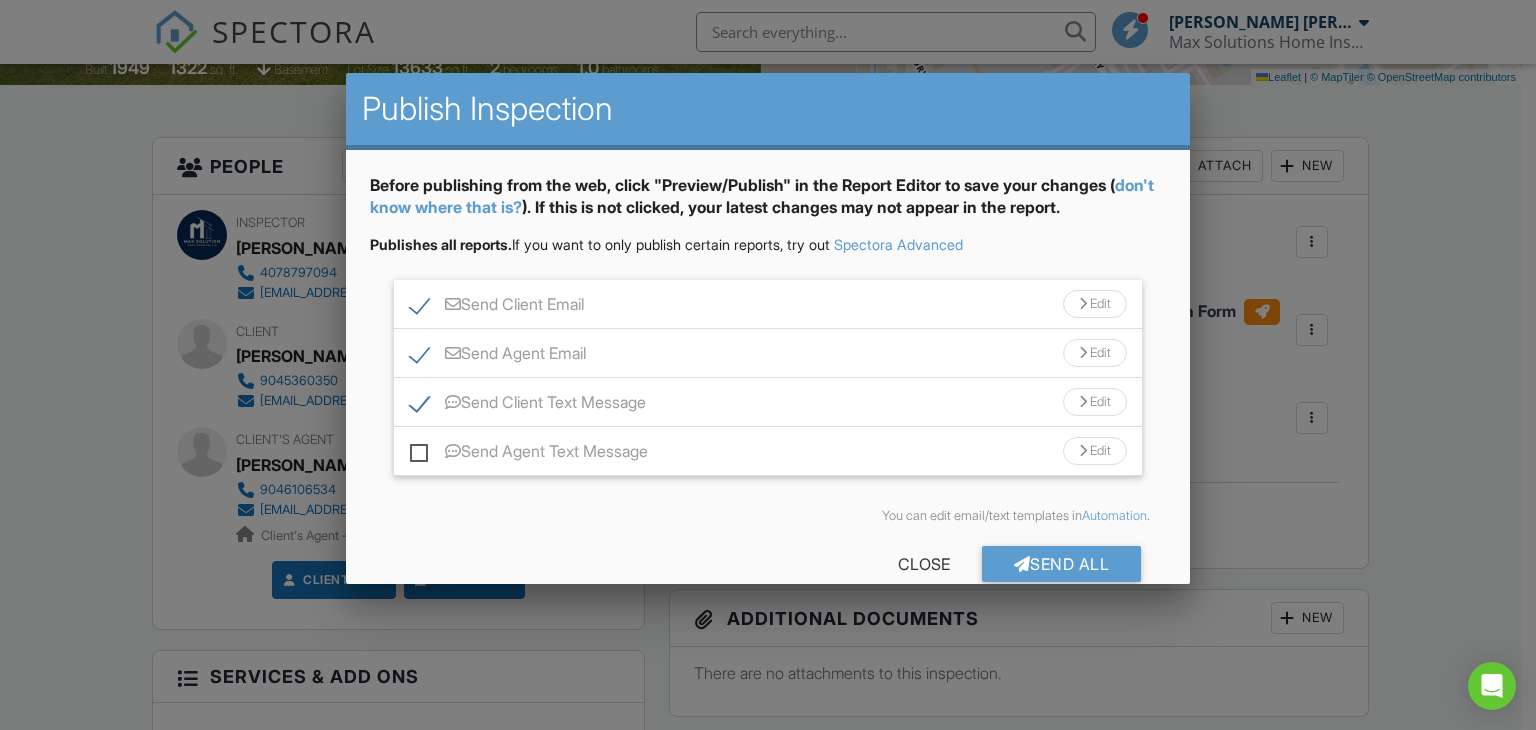 click on "Send Agent Text Message" at bounding box center [529, 454] 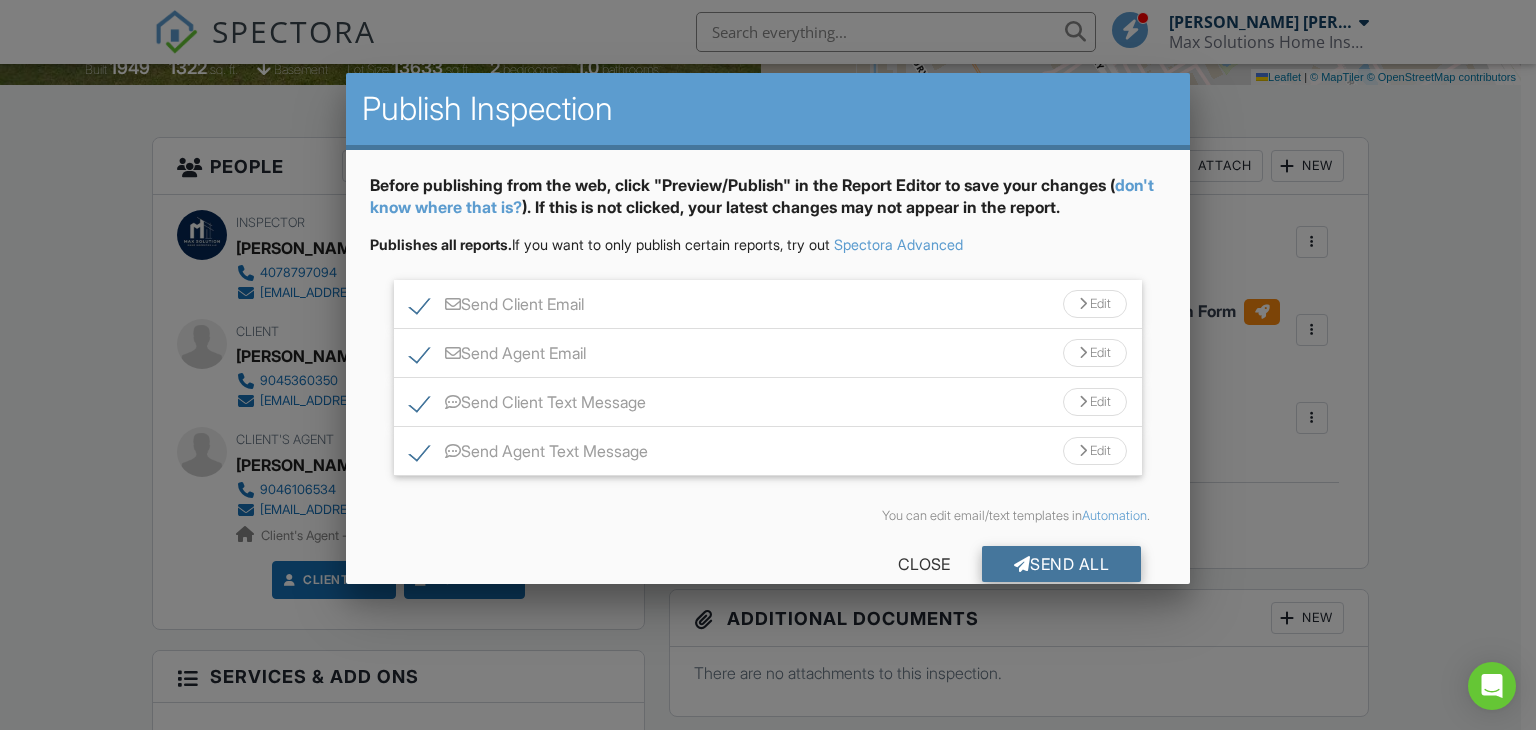 click on "Send All" at bounding box center [1062, 564] 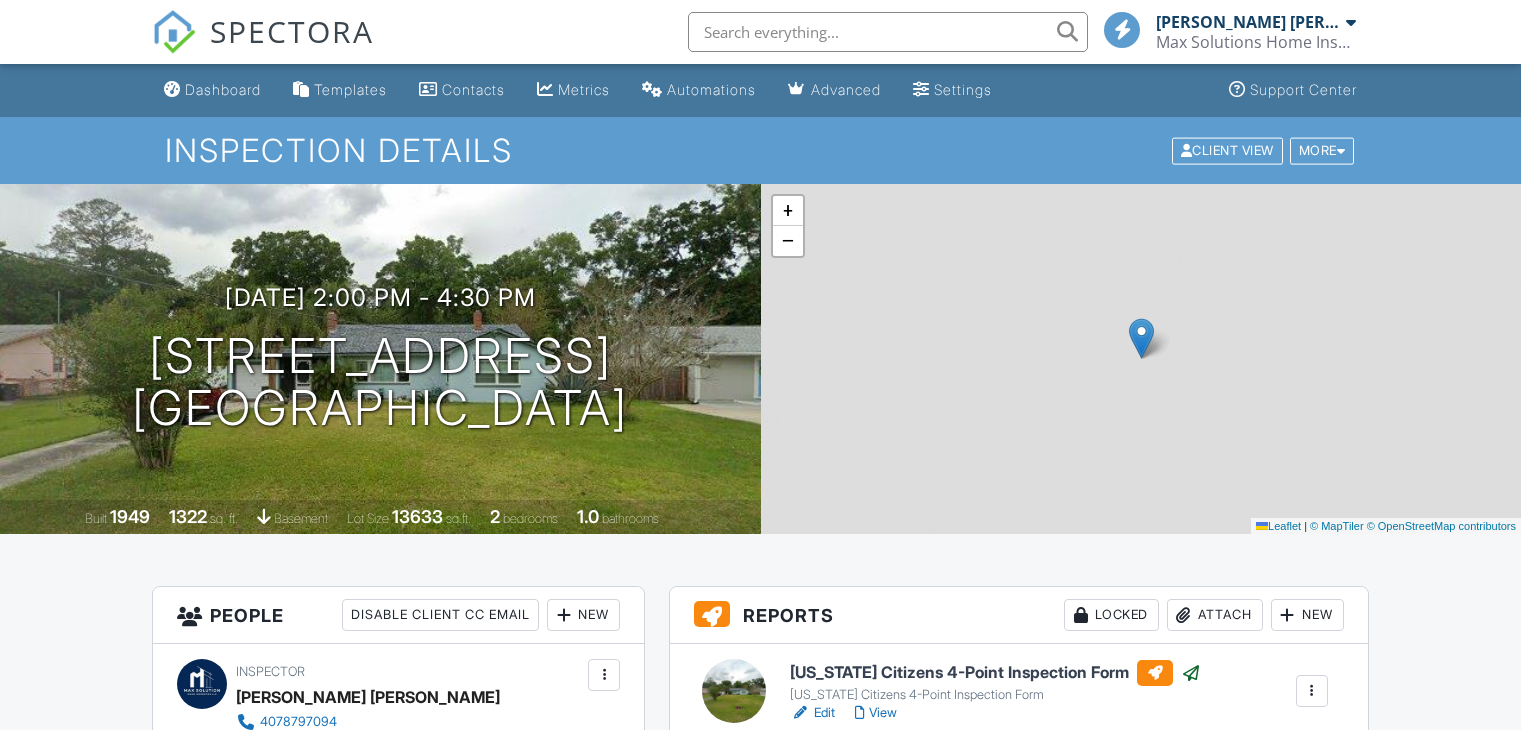 scroll, scrollTop: 449, scrollLeft: 0, axis: vertical 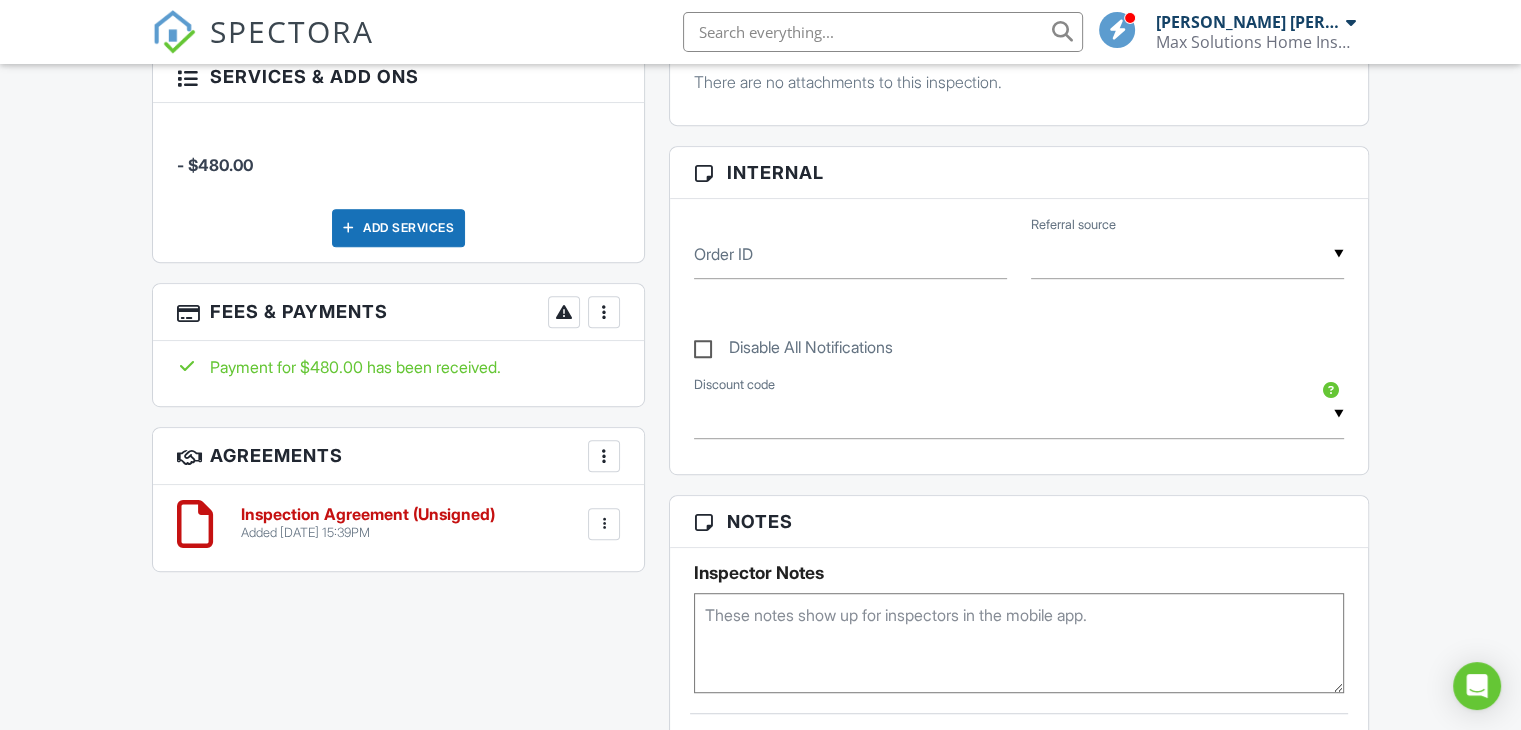 click at bounding box center (604, 524) 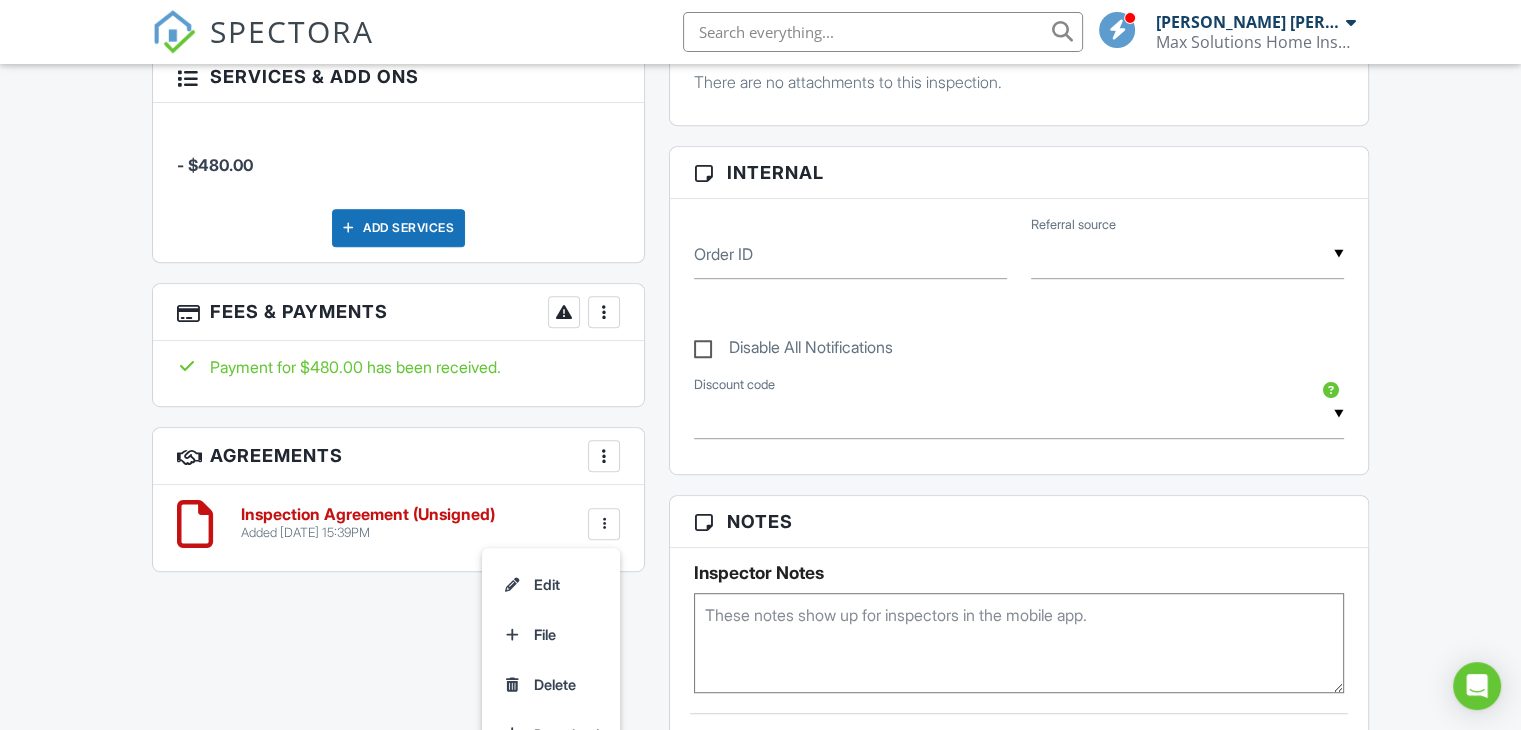 click on "Inspection Agreement
(Unsigned)
Added 07/10/2025 15:39PM
Edit
File
Delete
Download" at bounding box center (398, 524) 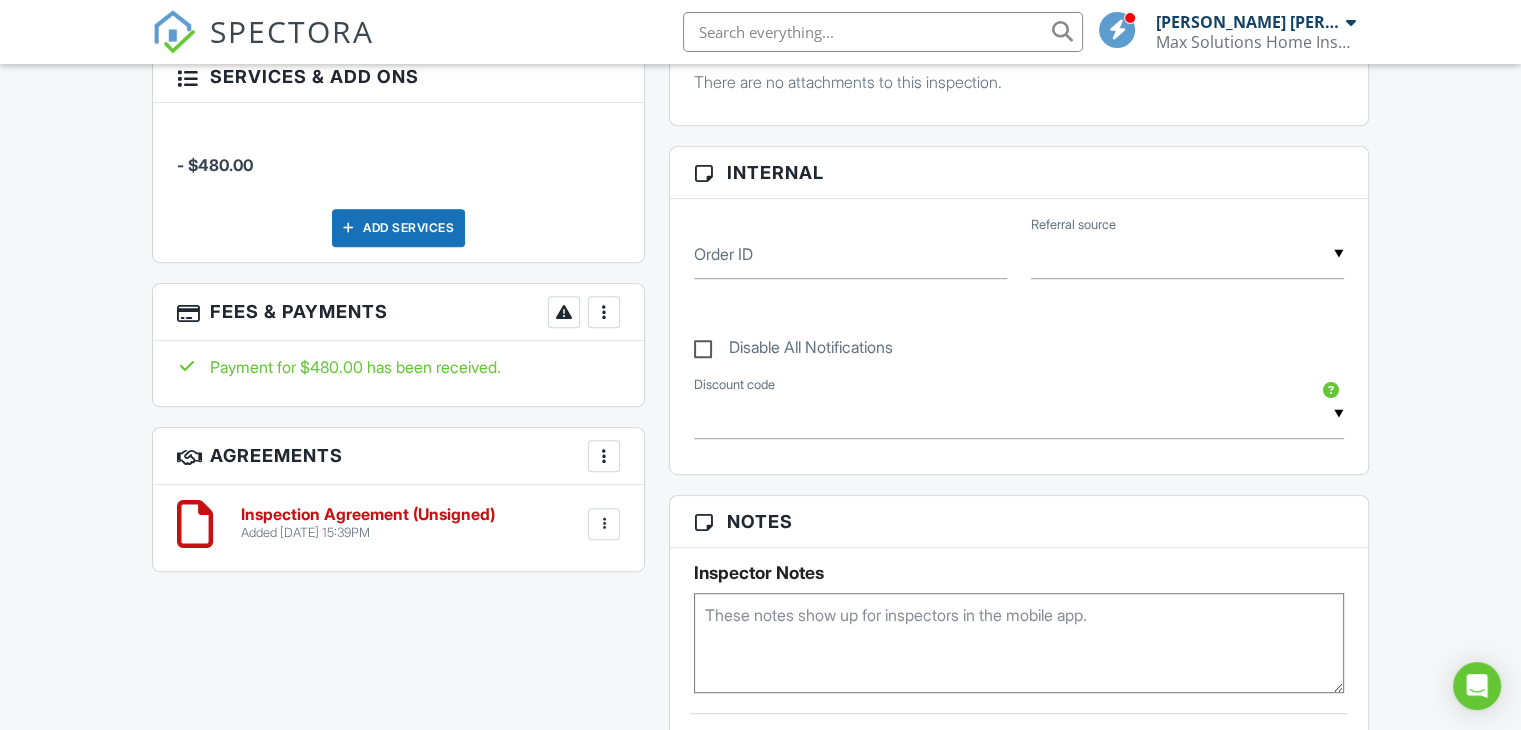 click on "Inspection Agreement
(Unsigned)" at bounding box center (368, 515) 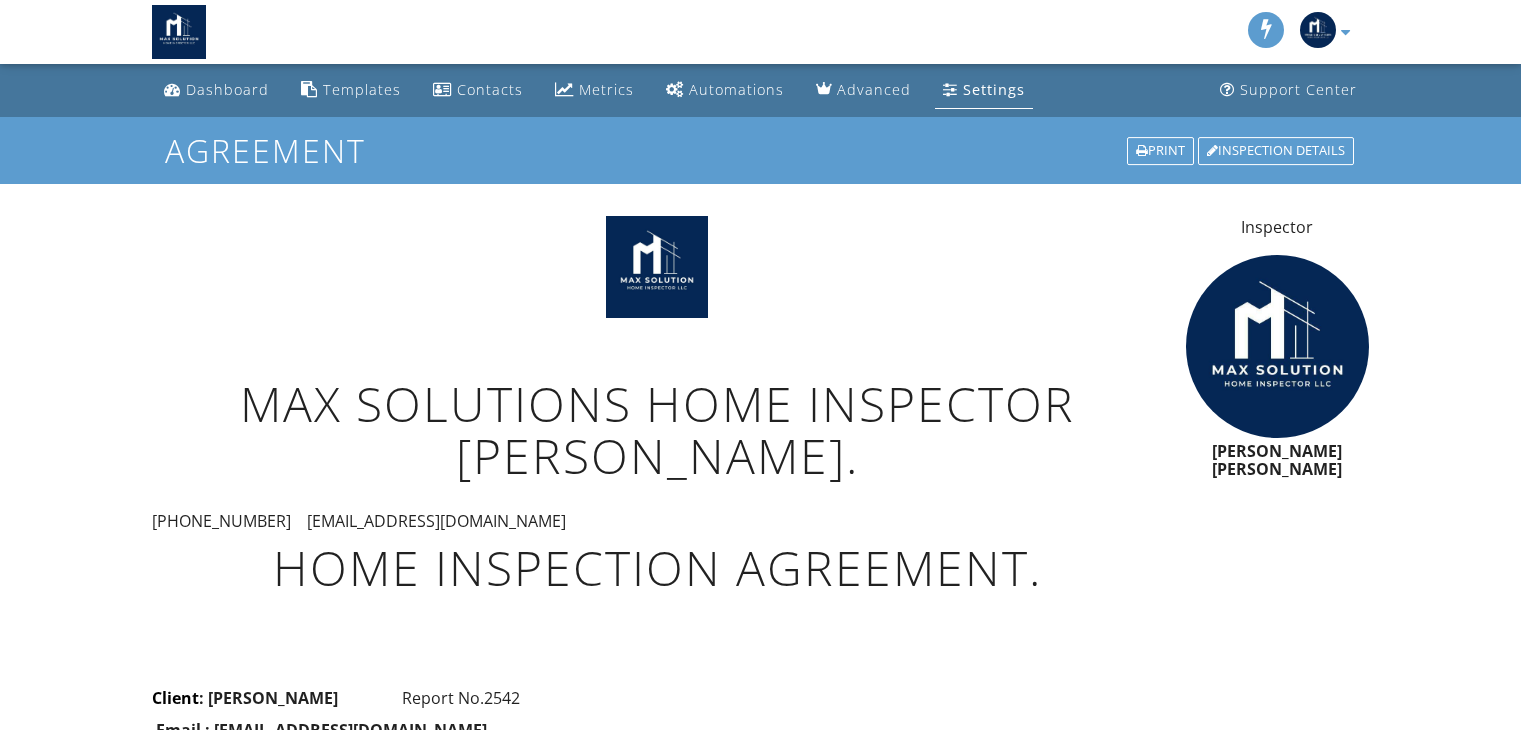 scroll, scrollTop: 0, scrollLeft: 0, axis: both 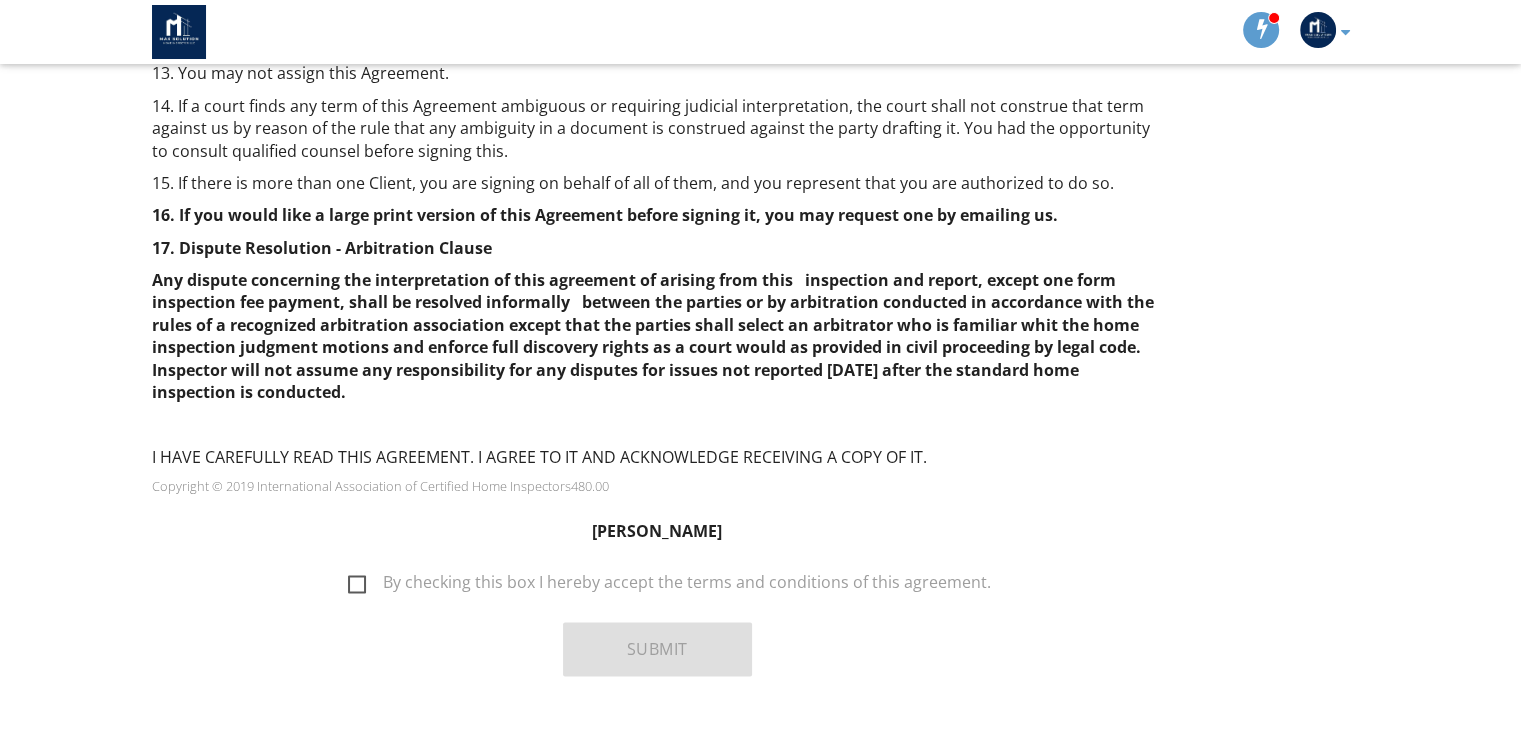click on "By checking this box I hereby accept the terms and conditions of this agreement." at bounding box center (669, 585) 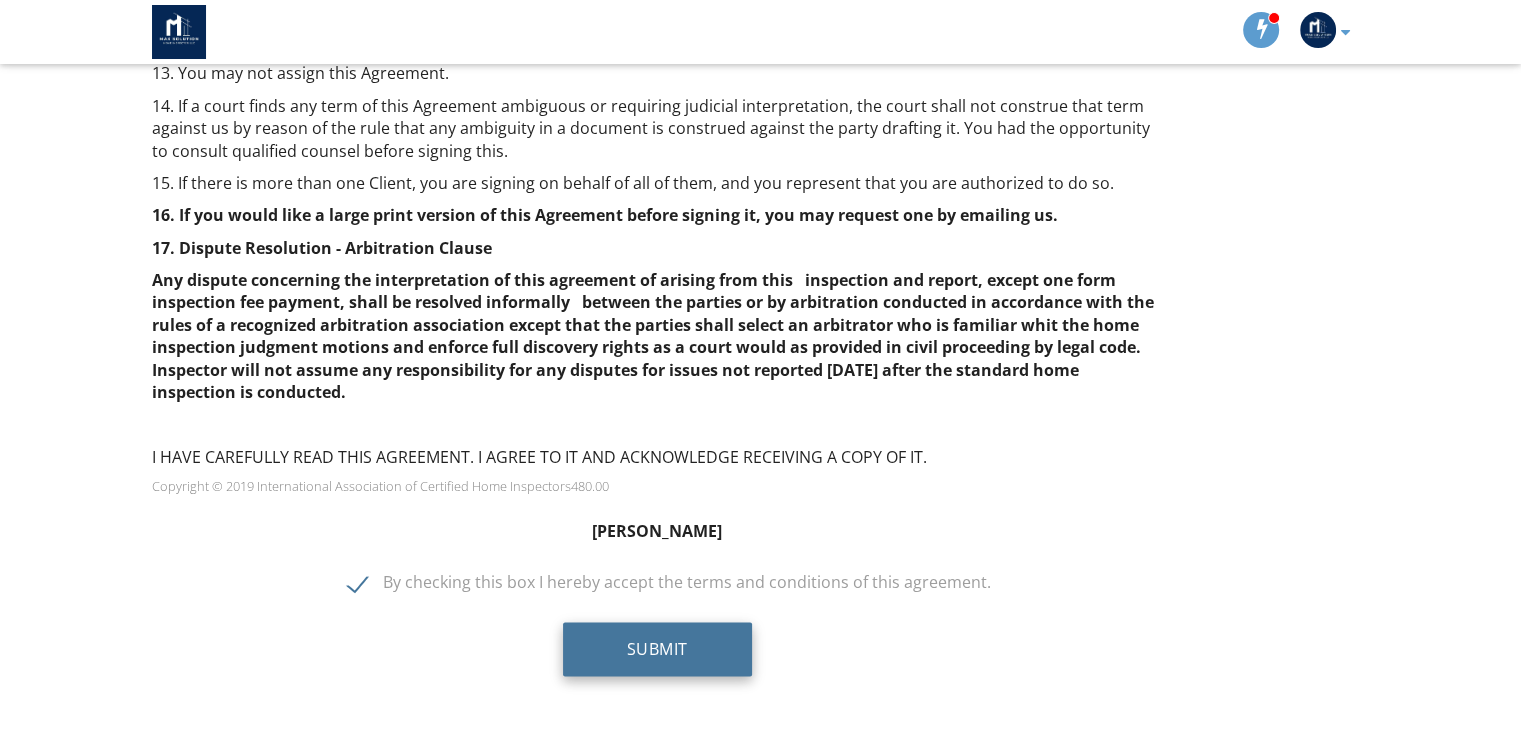 click on "Submit" at bounding box center [657, 649] 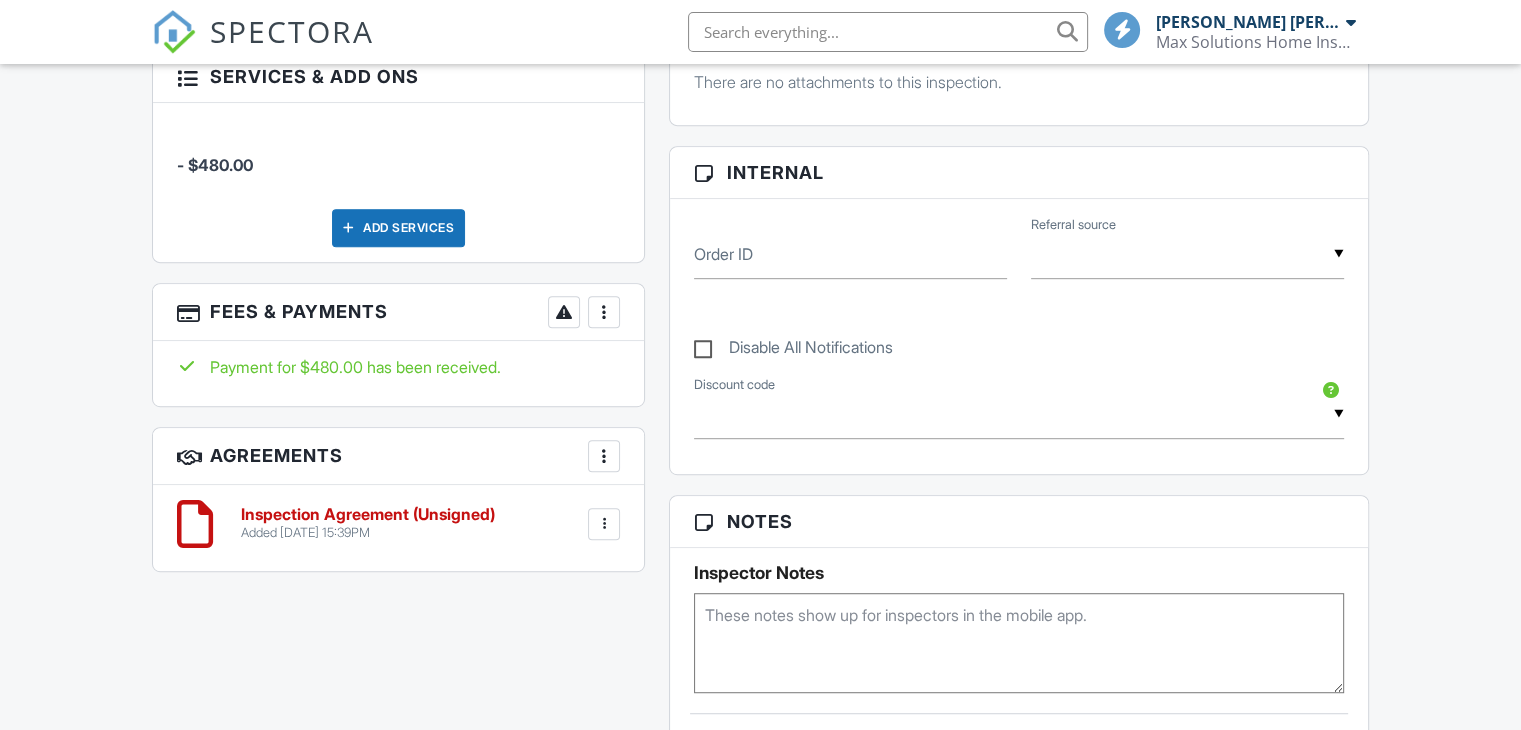 scroll, scrollTop: 470, scrollLeft: 0, axis: vertical 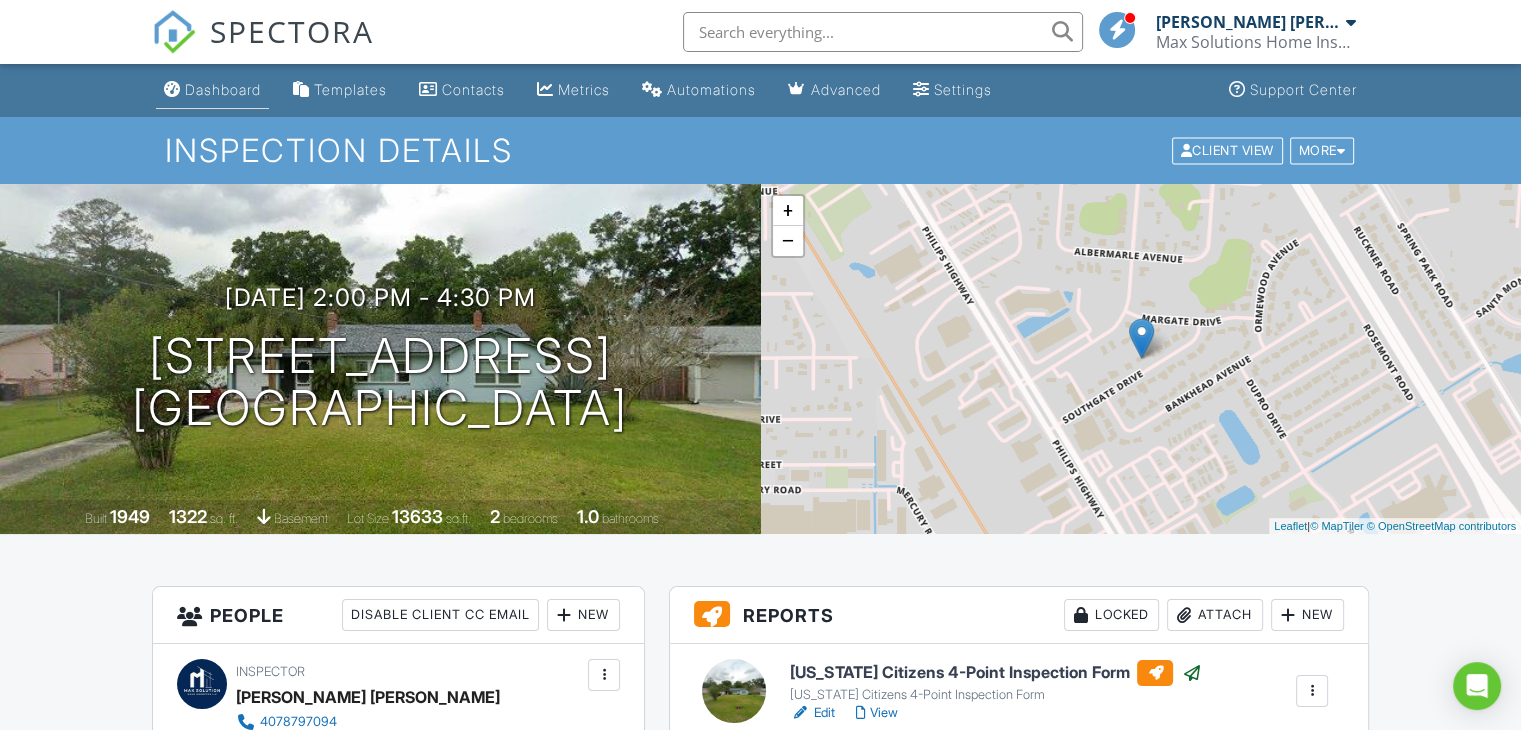 click on "Dashboard" at bounding box center (223, 89) 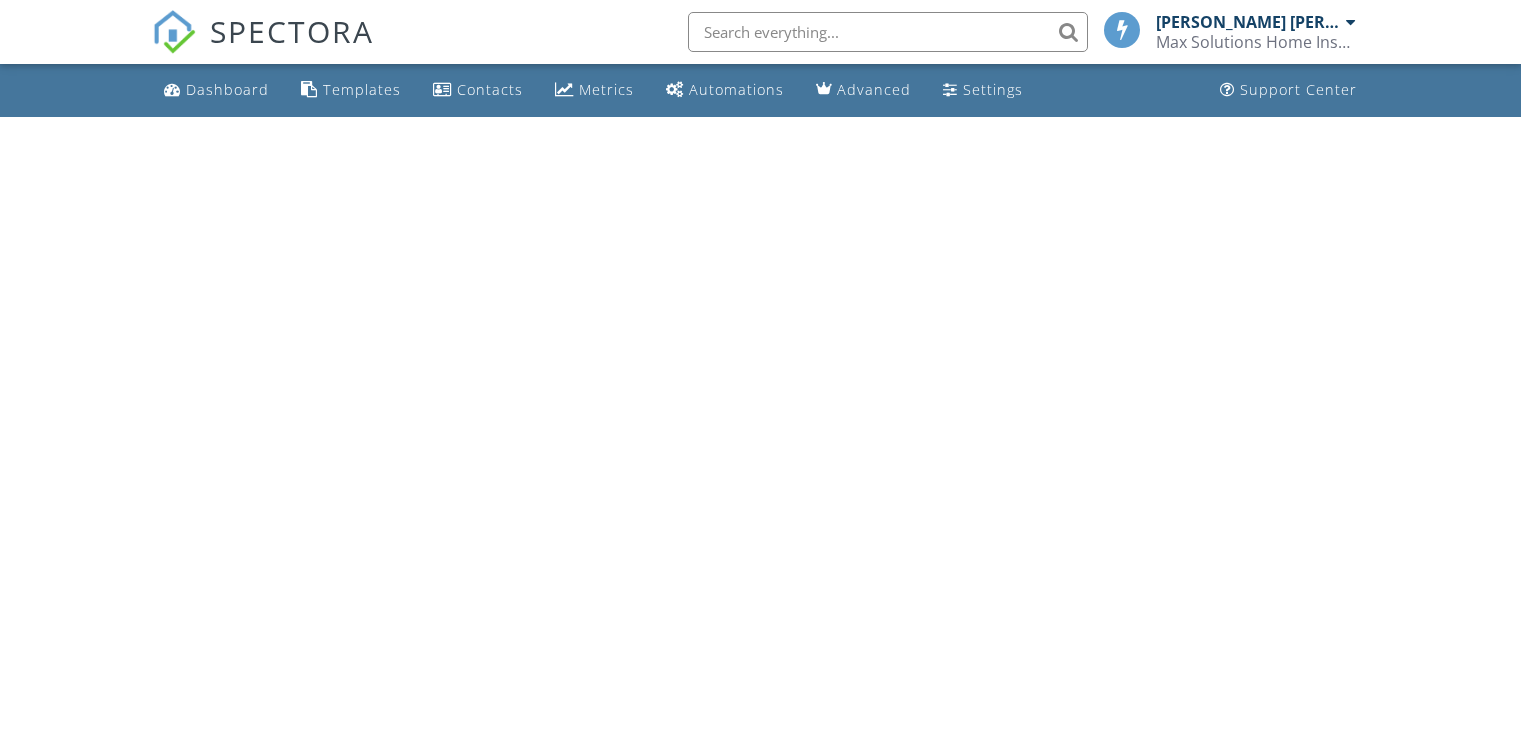 scroll, scrollTop: 0, scrollLeft: 0, axis: both 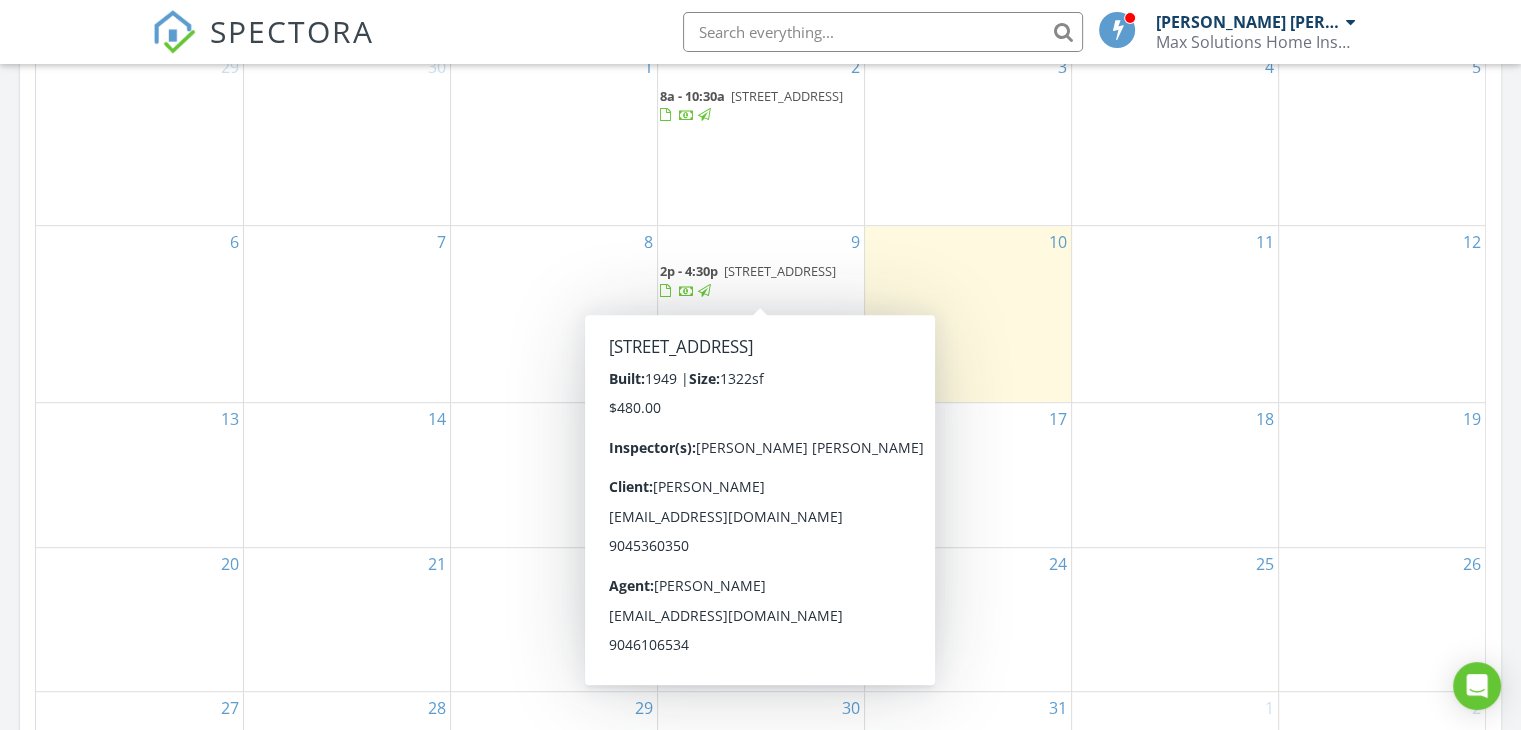 click at bounding box center (687, 293) 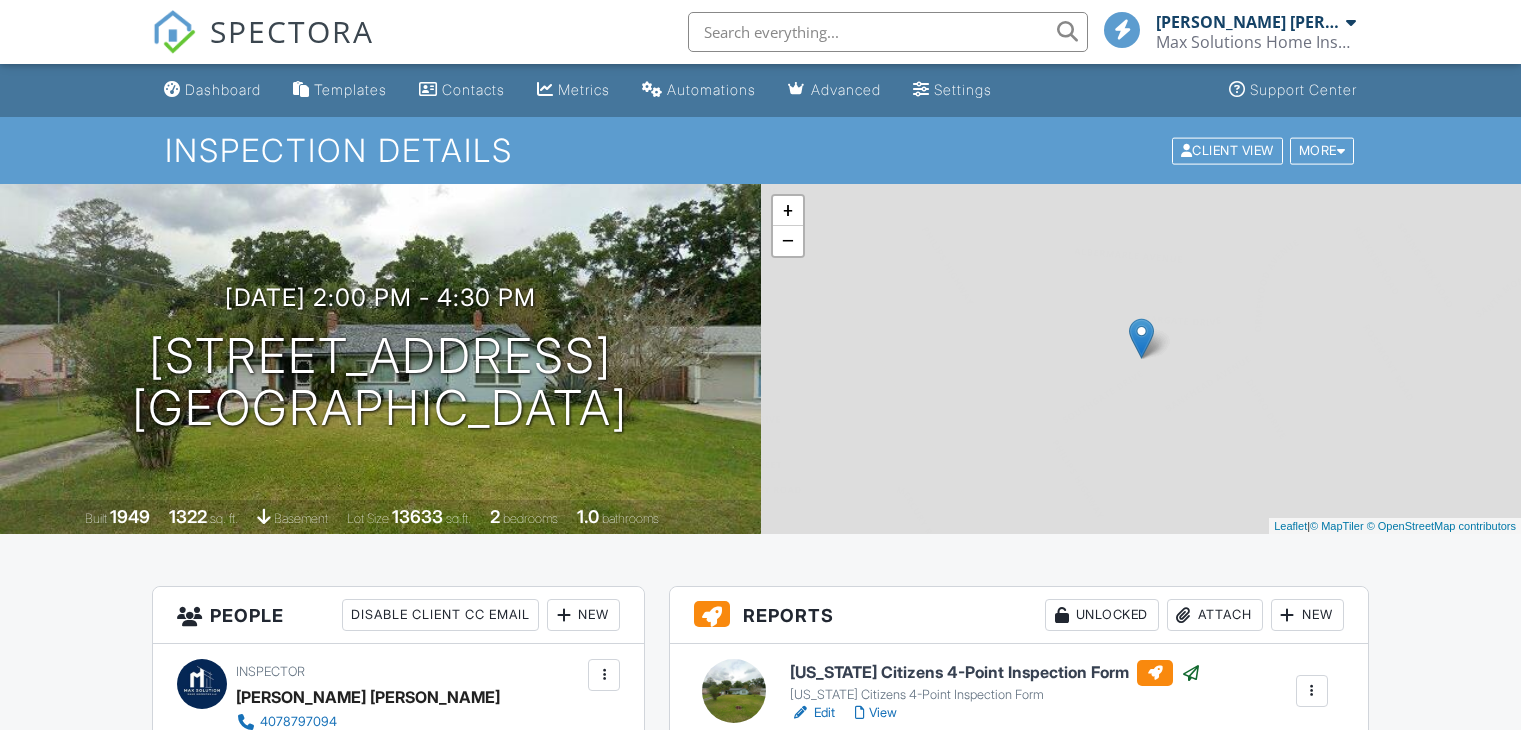 scroll, scrollTop: 124, scrollLeft: 0, axis: vertical 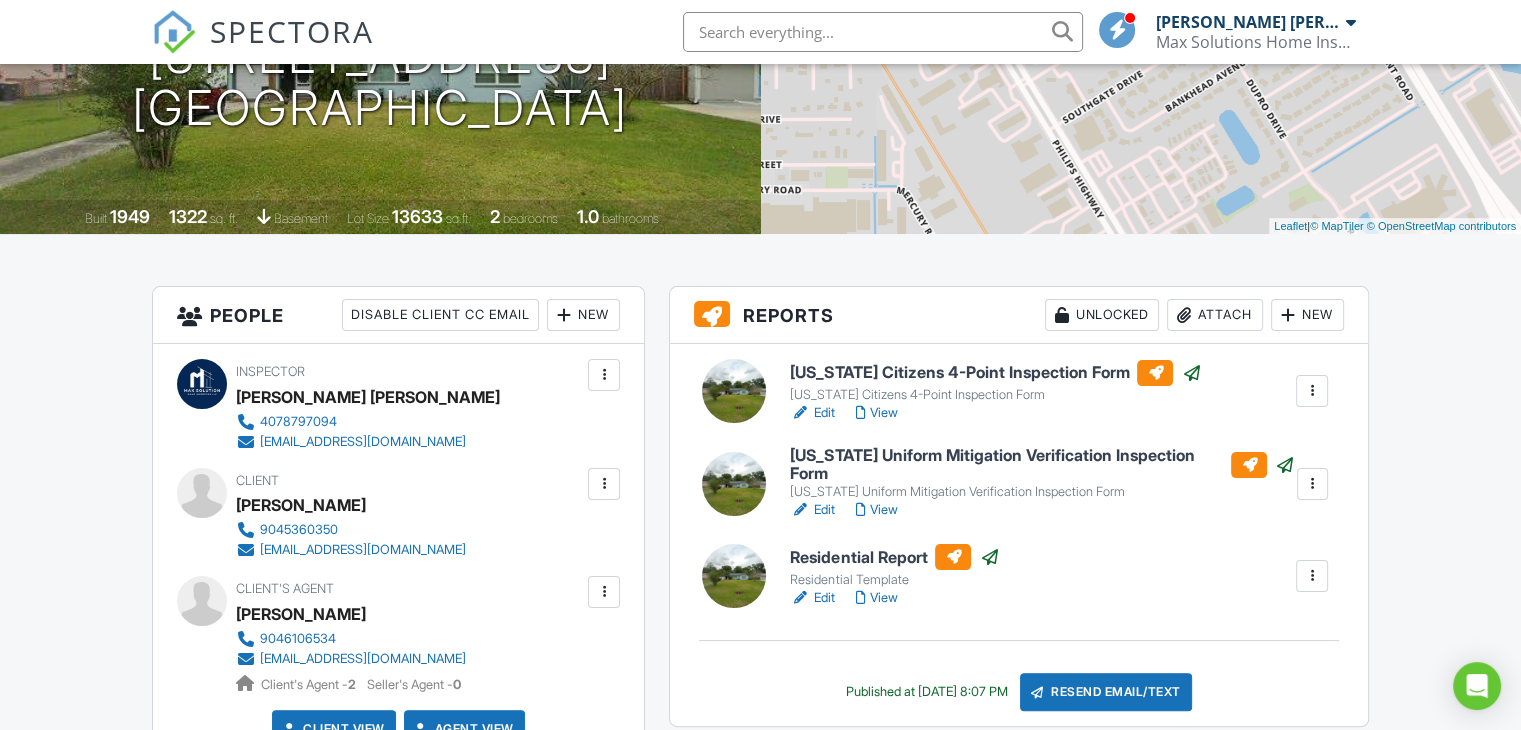 click on "Edit" at bounding box center [812, 598] 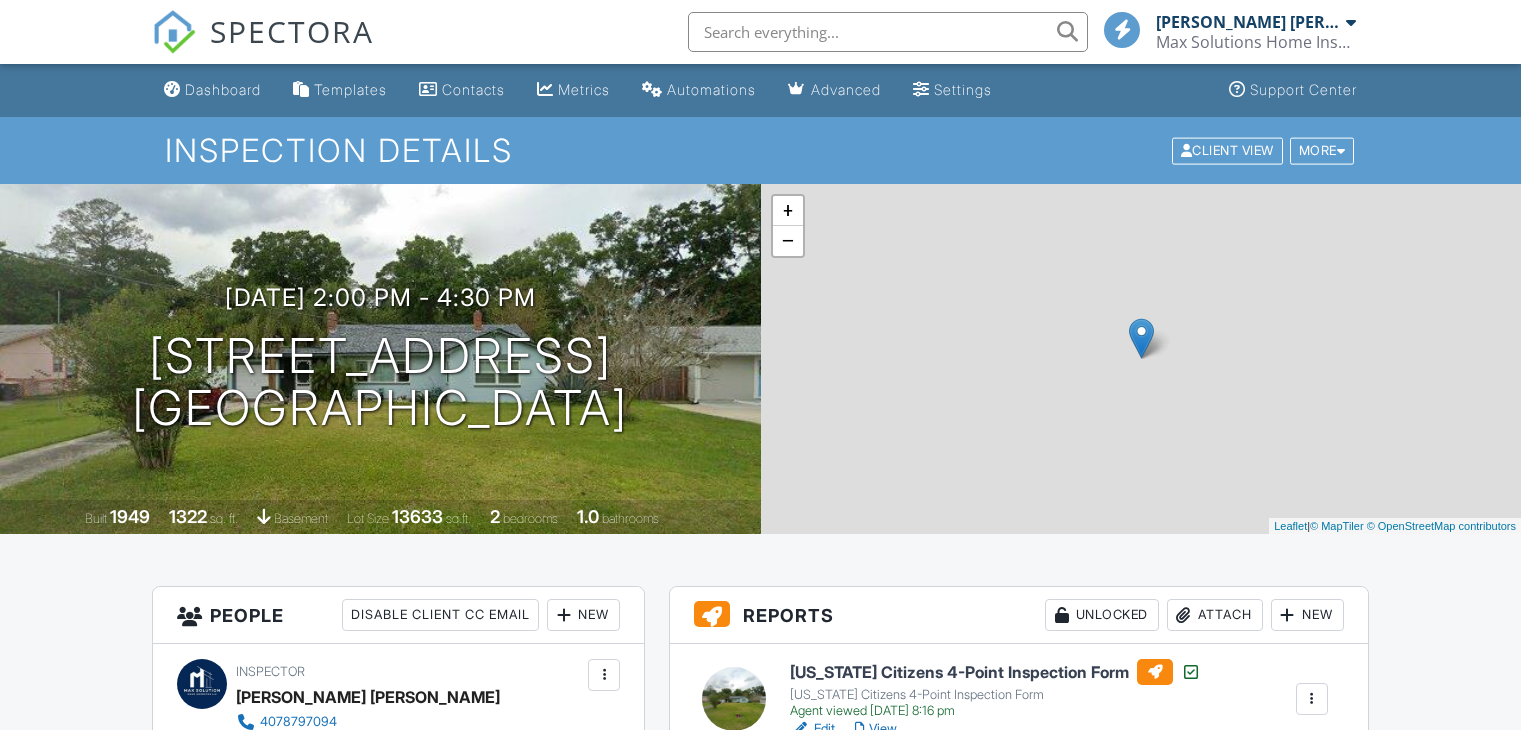 scroll, scrollTop: 0, scrollLeft: 0, axis: both 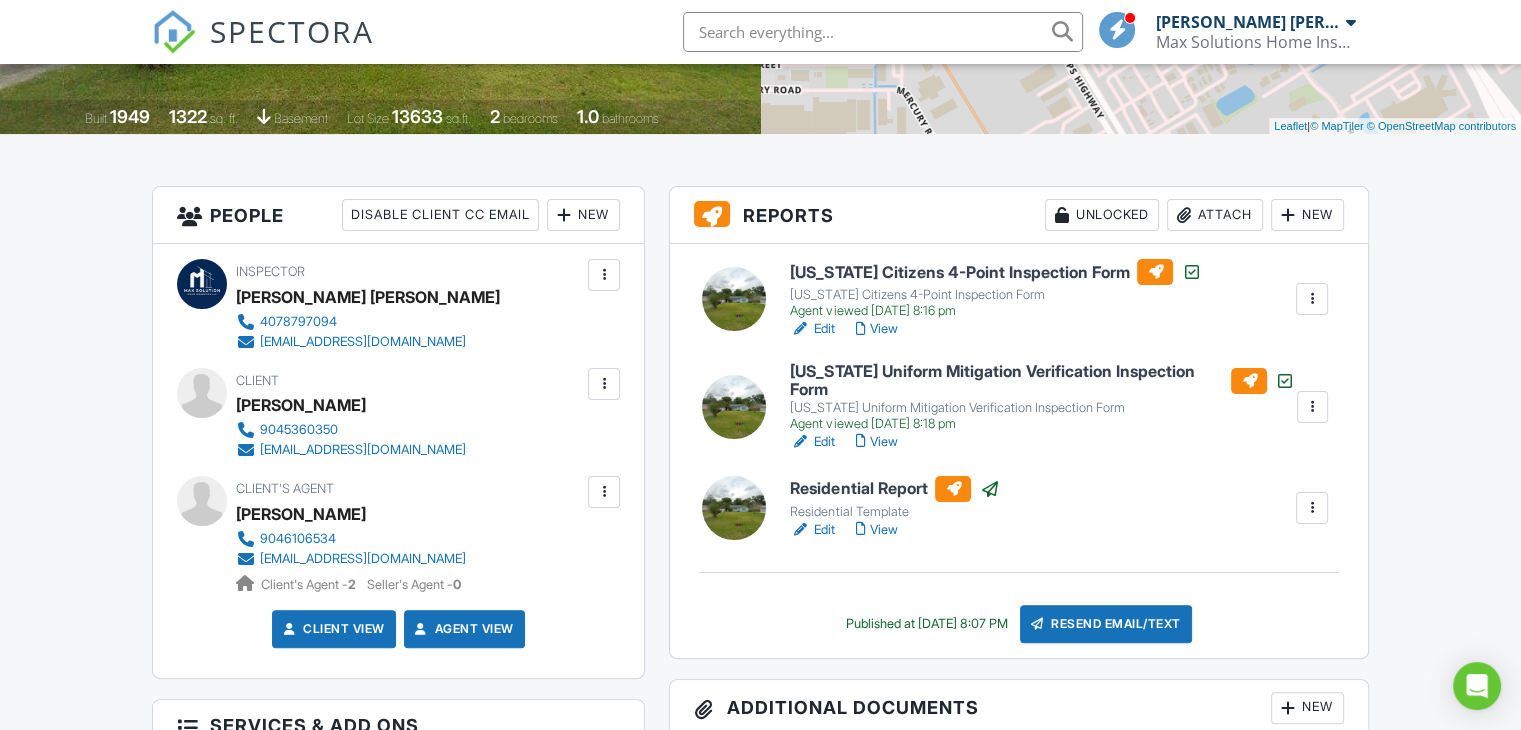 click on "View" at bounding box center [876, 530] 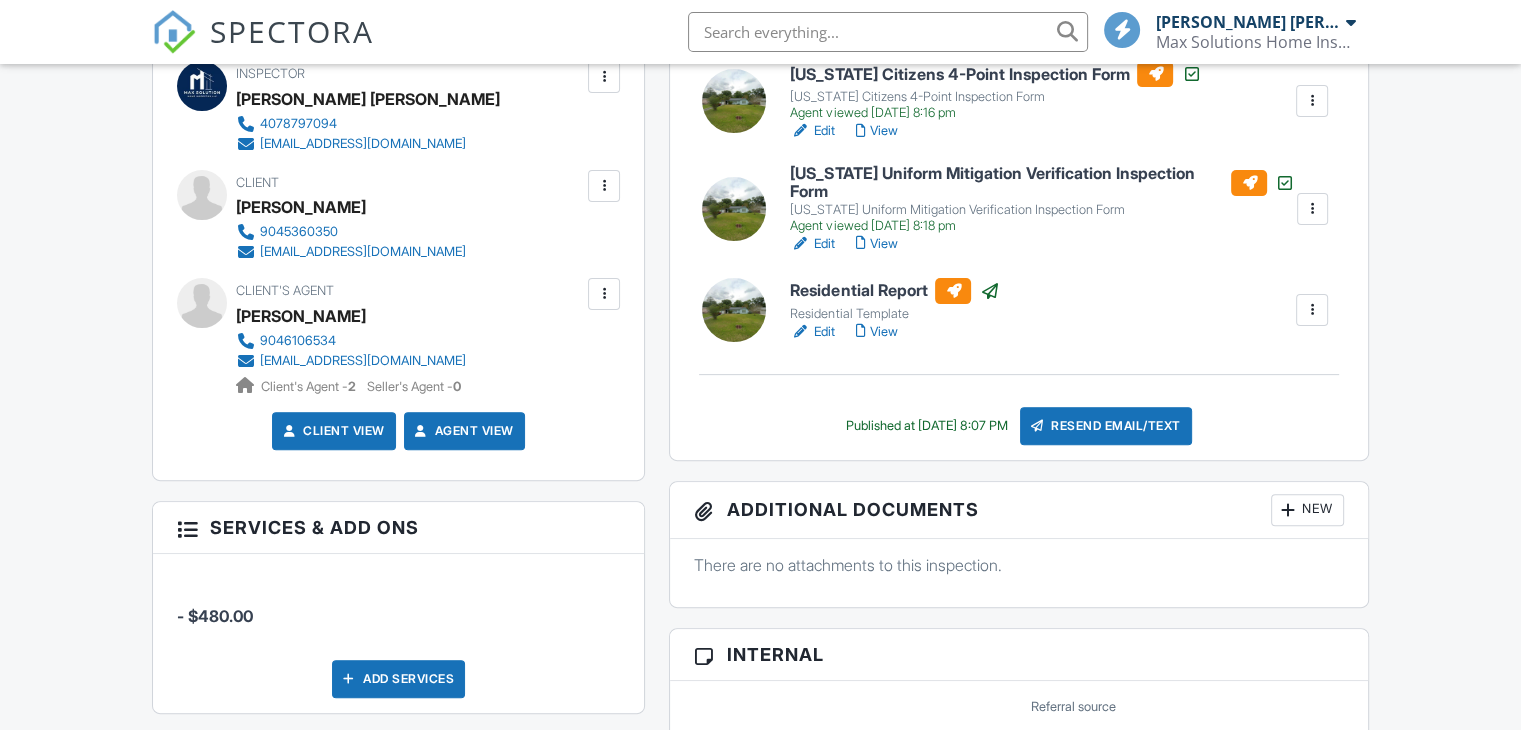 click on "Resend Email/Text" at bounding box center (1106, 426) 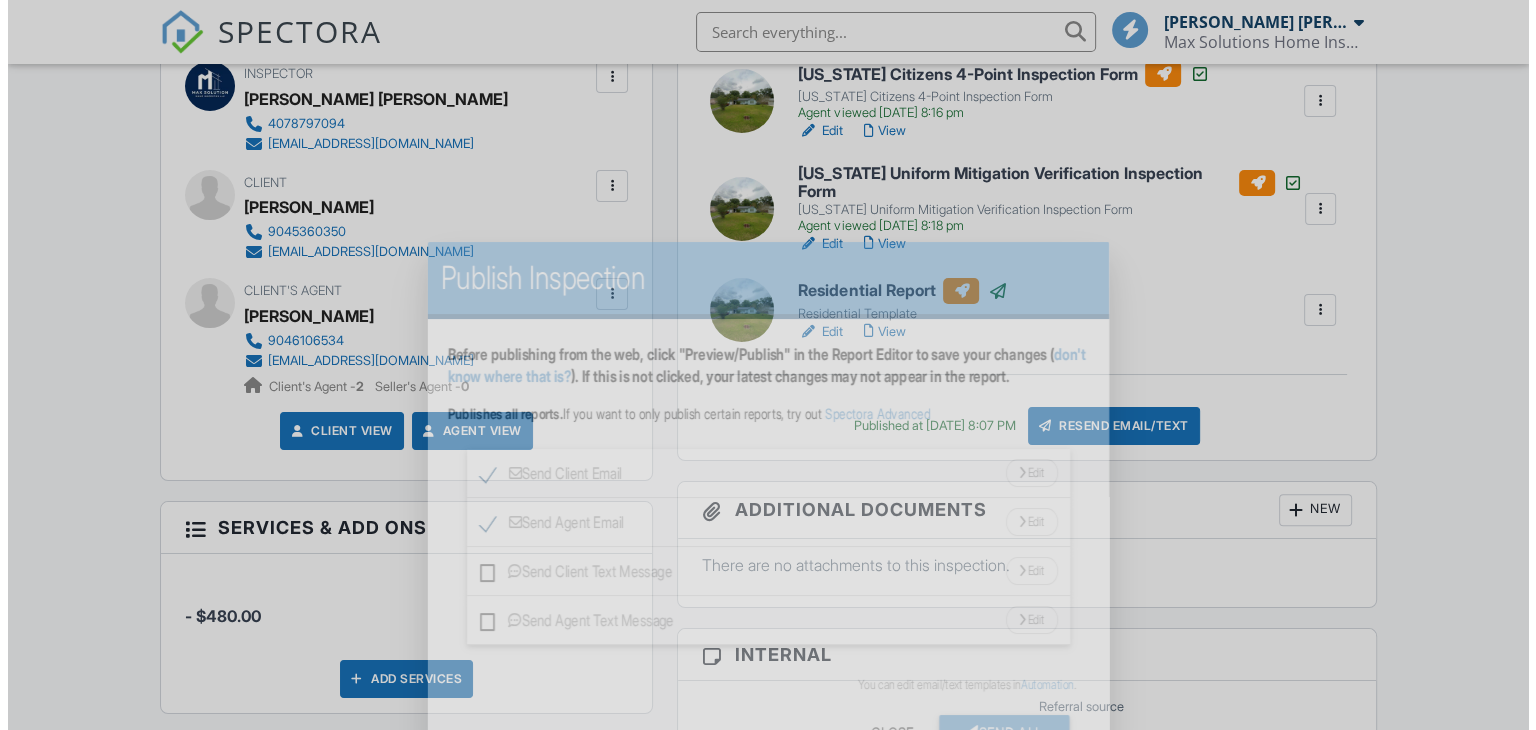 scroll, scrollTop: 598, scrollLeft: 0, axis: vertical 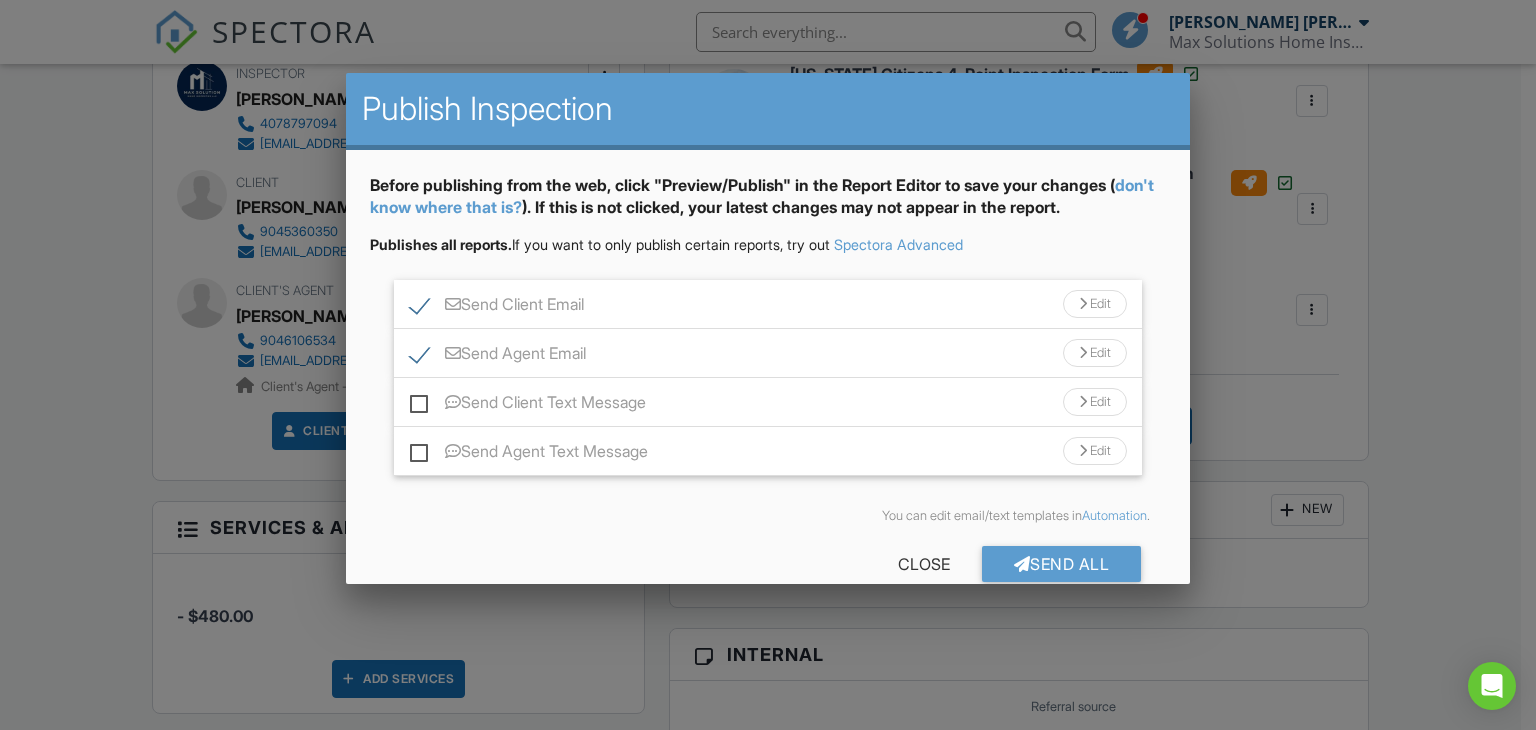 click on "Send Client Email" at bounding box center (497, 307) 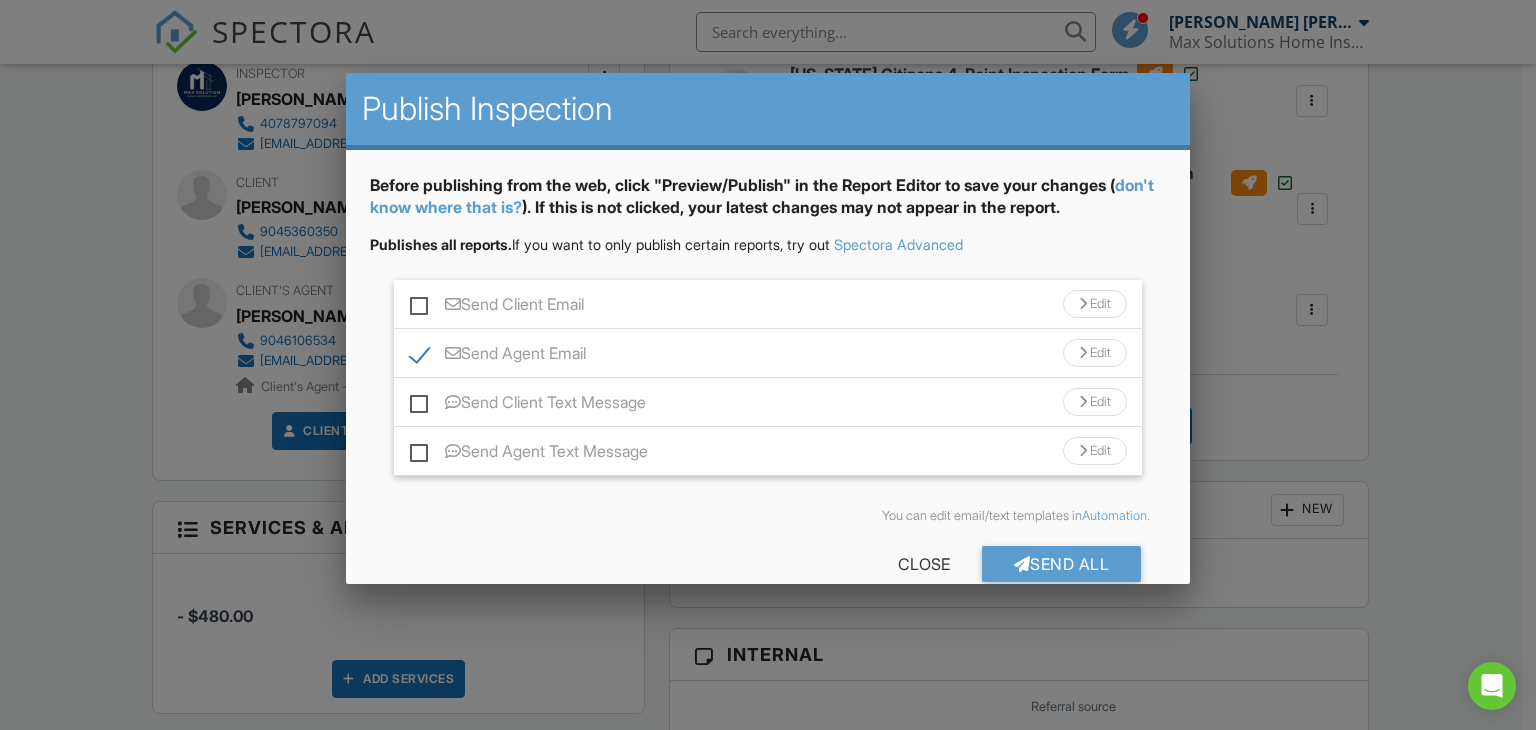 click on "Send Agent Text Message" at bounding box center [529, 454] 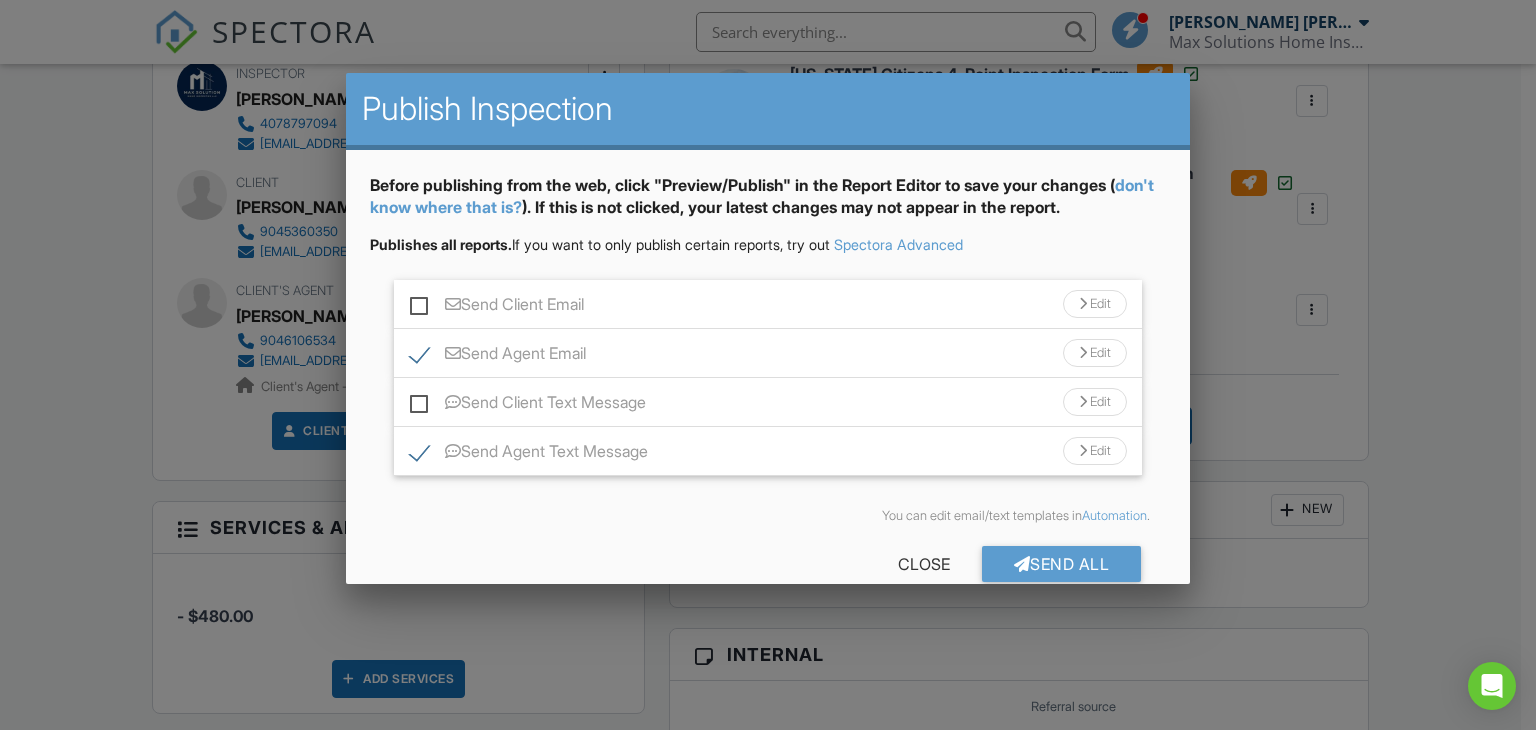 click on "Send Client Text Message" at bounding box center (528, 405) 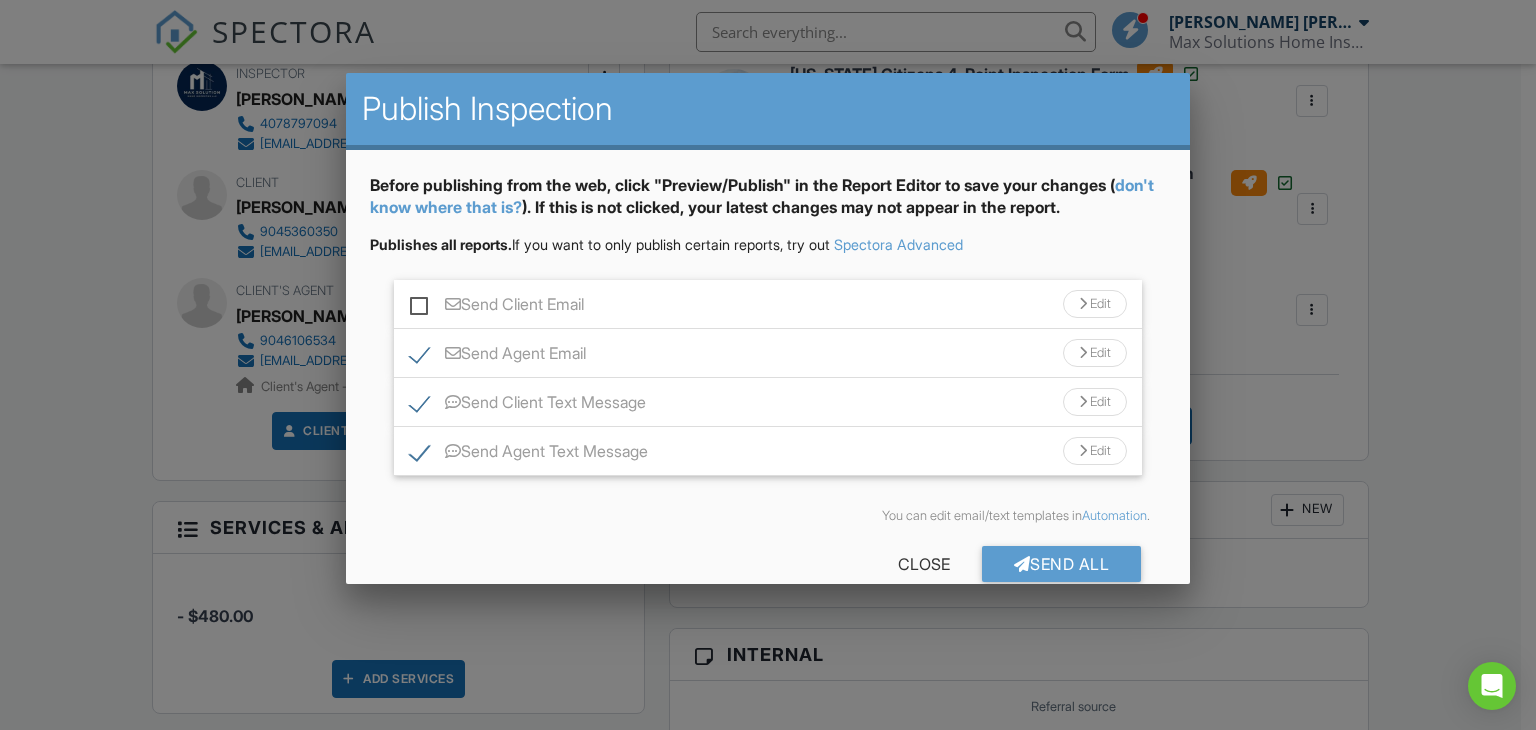 click on "Send Client Email" at bounding box center (497, 307) 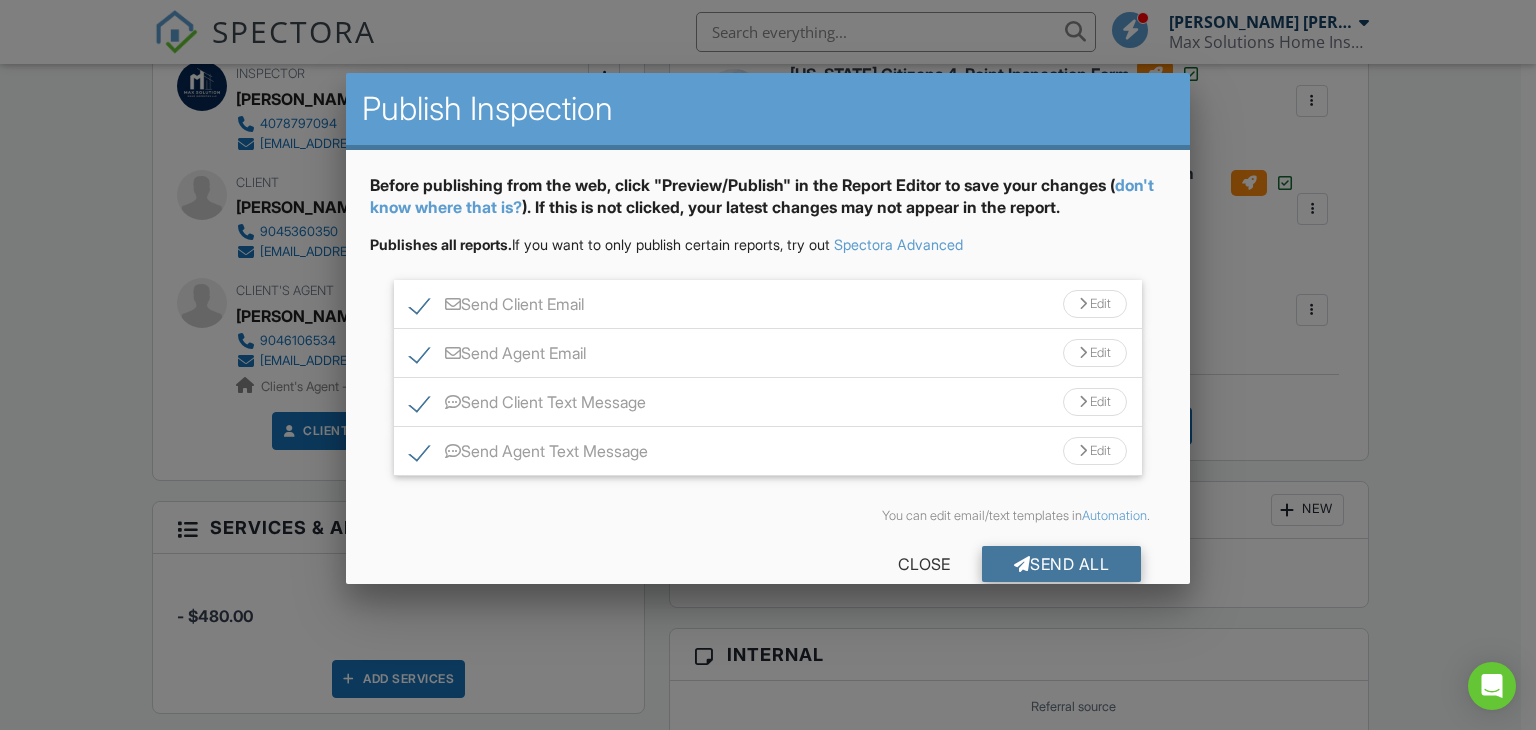 click on "Send All" at bounding box center (1062, 564) 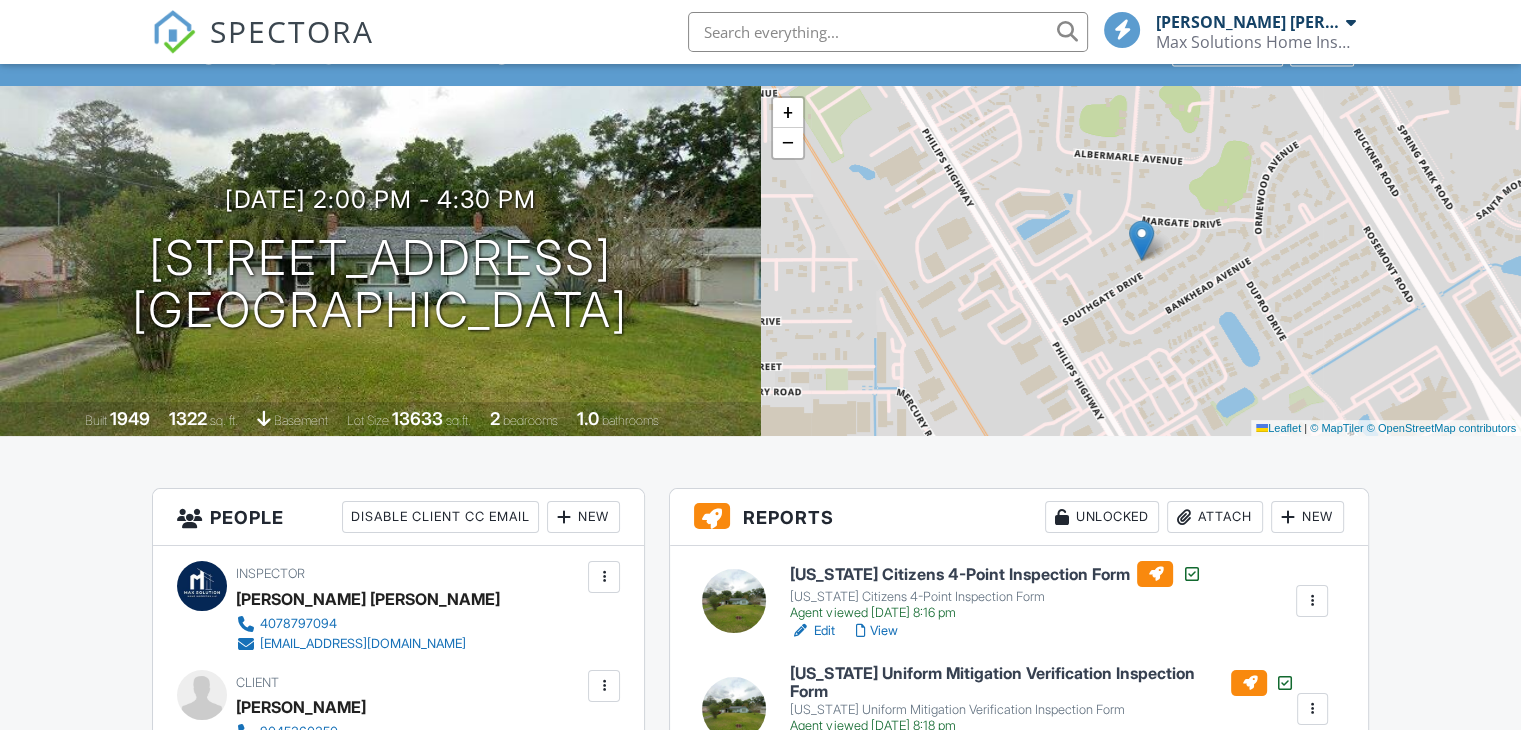 scroll, scrollTop: 20, scrollLeft: 0, axis: vertical 